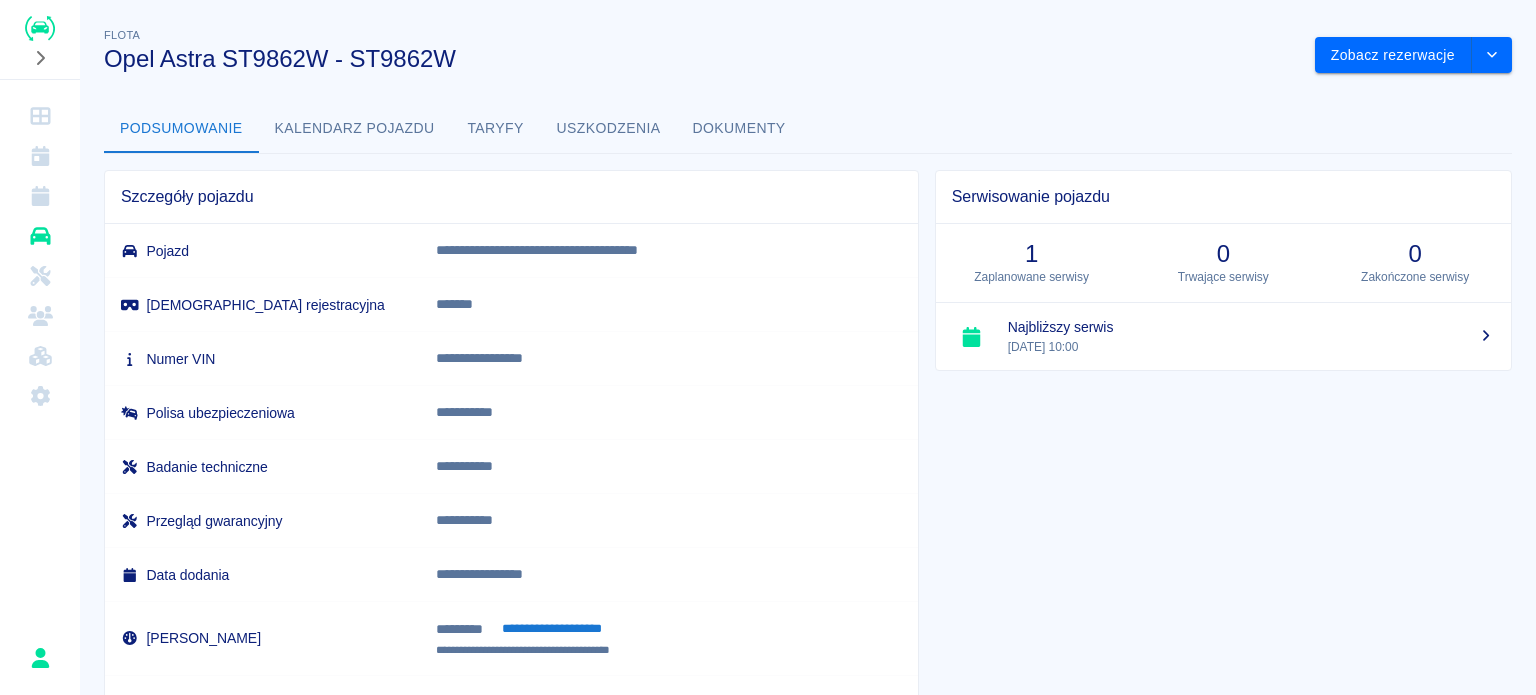scroll, scrollTop: 0, scrollLeft: 0, axis: both 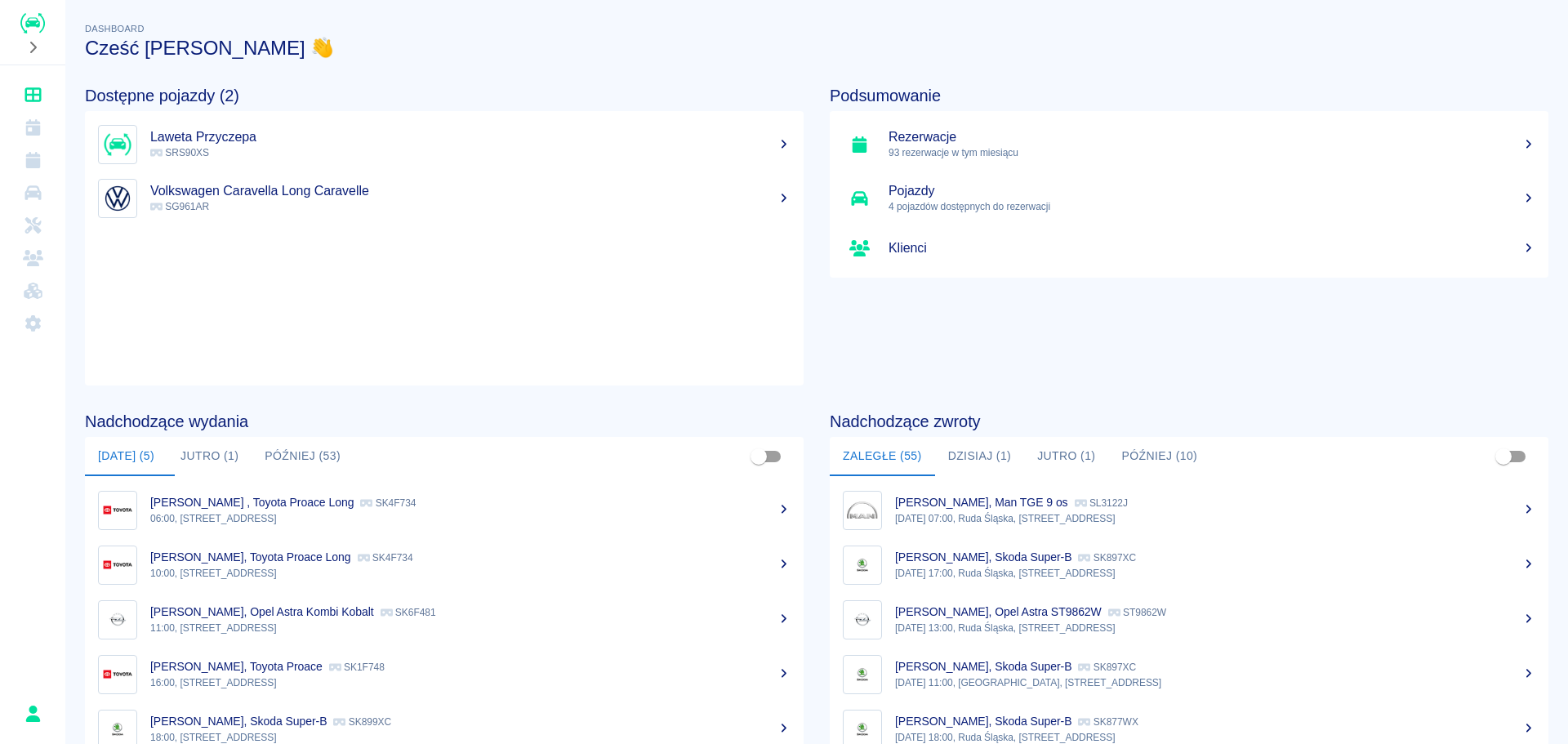 click 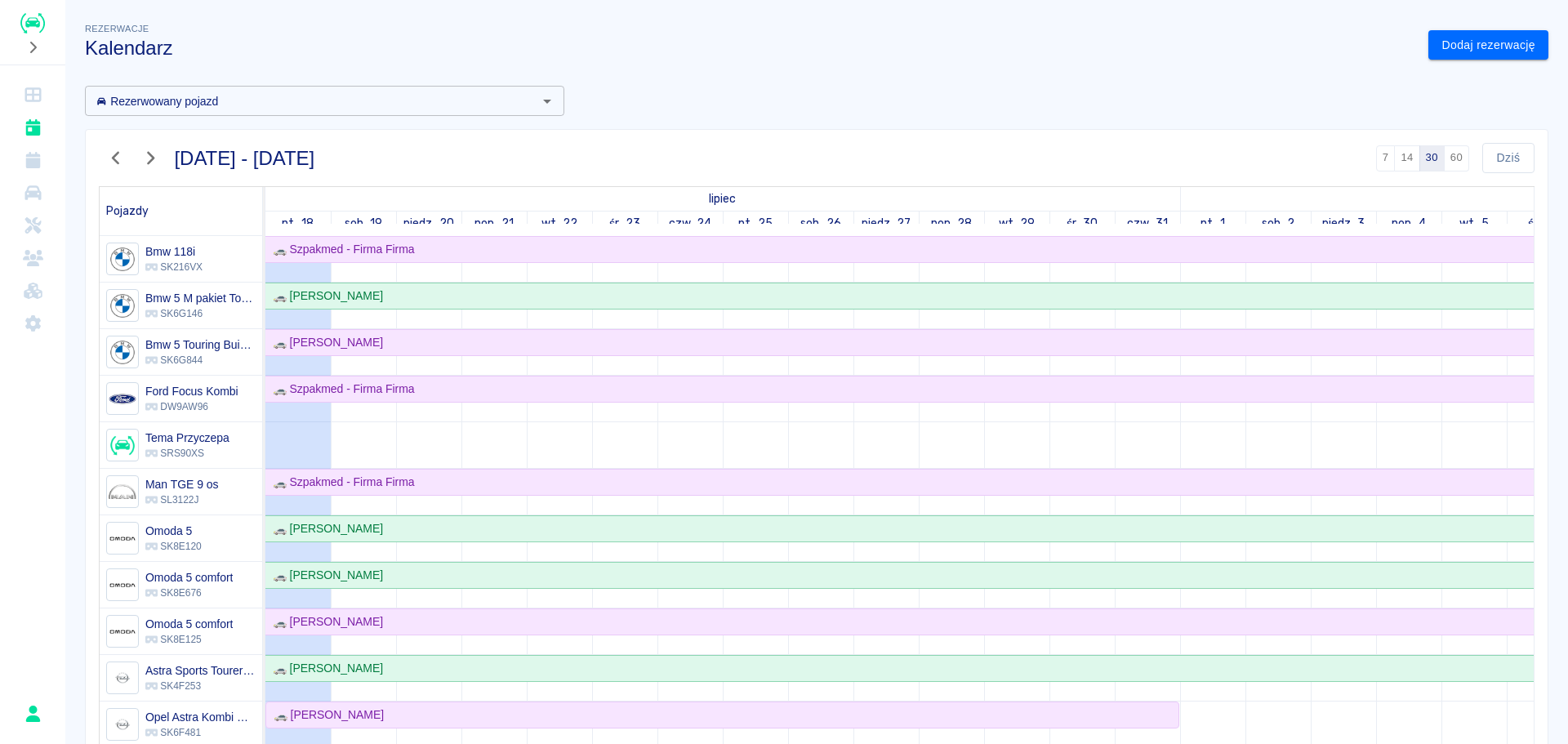 scroll, scrollTop: 142, scrollLeft: 0, axis: vertical 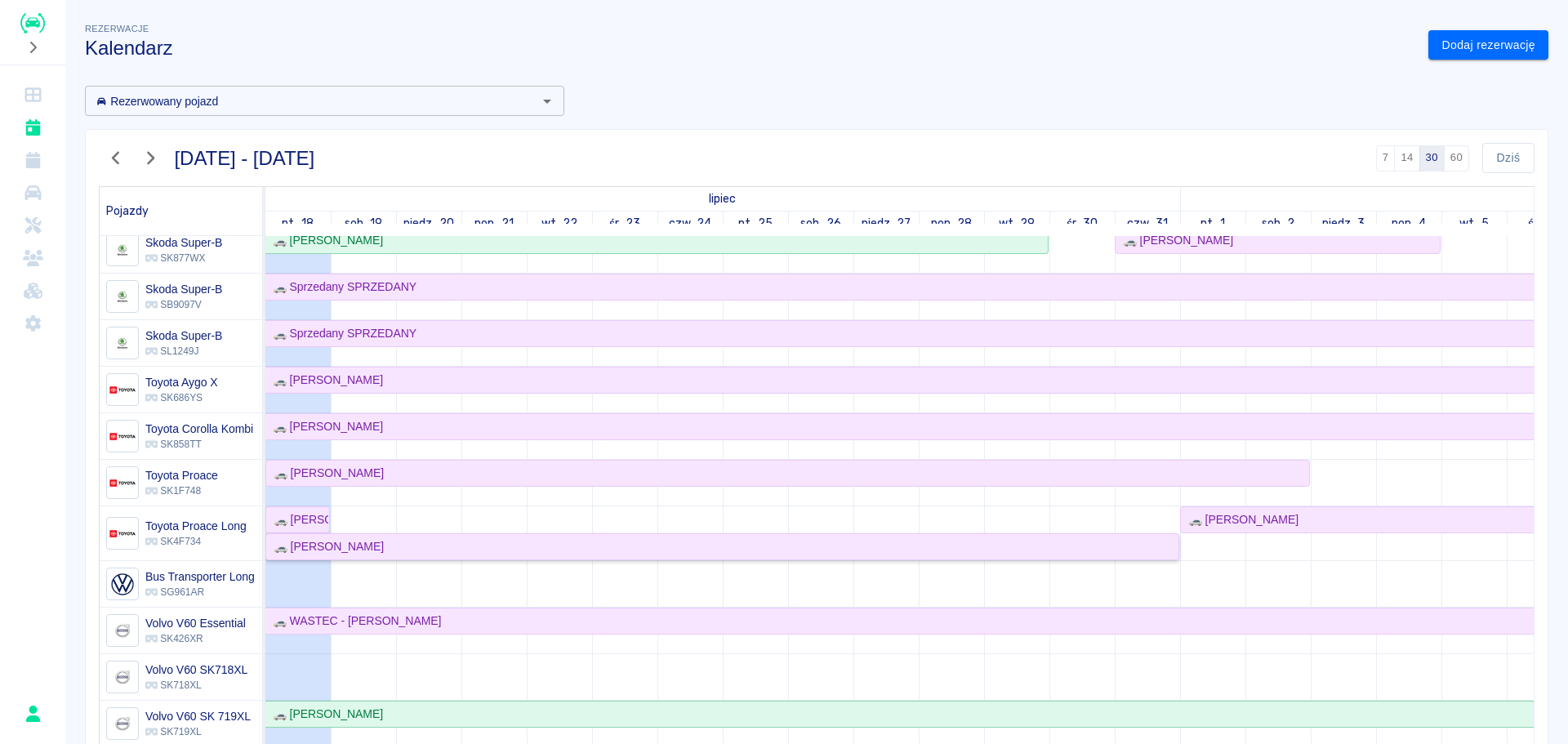 click on "🚗 [PERSON_NAME]" 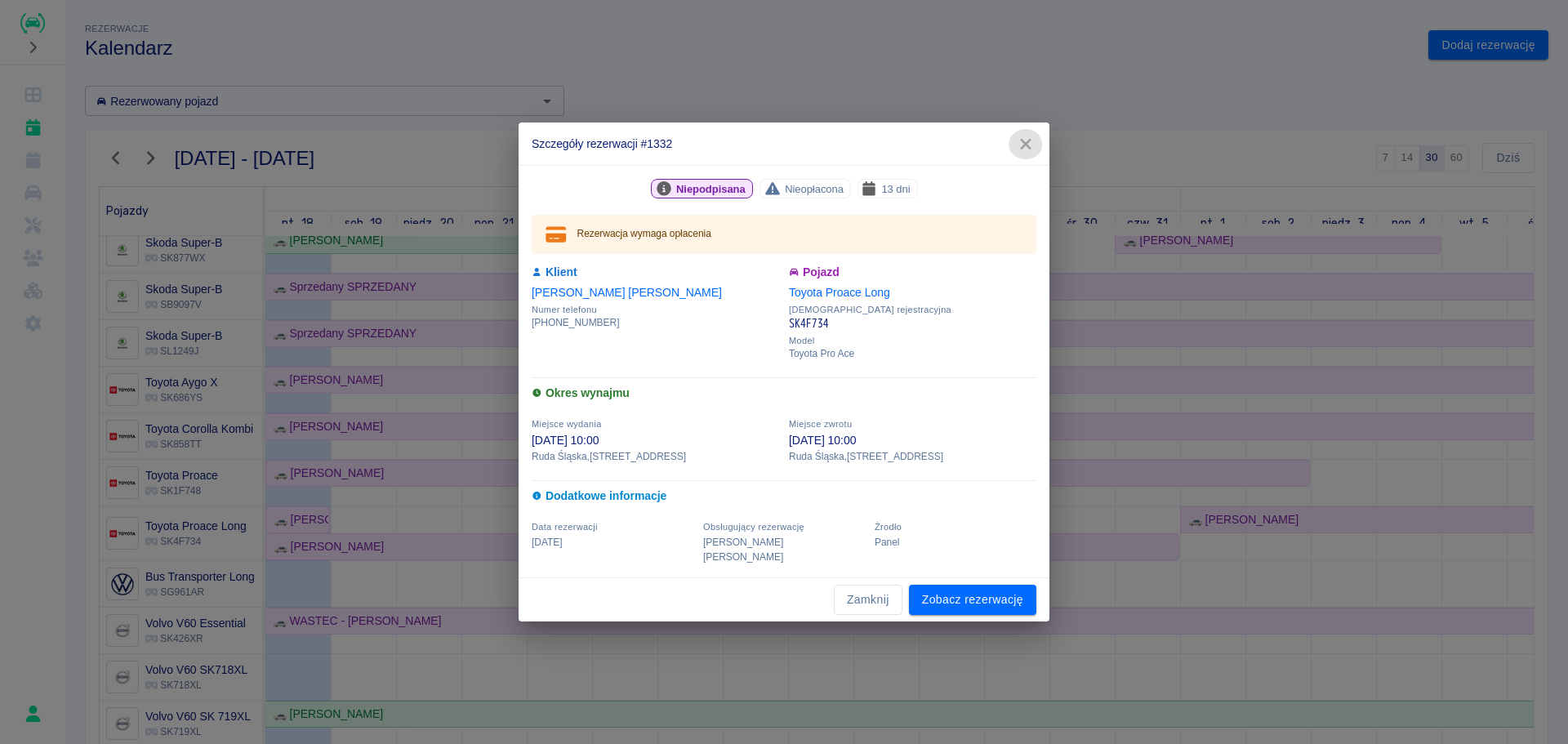 click 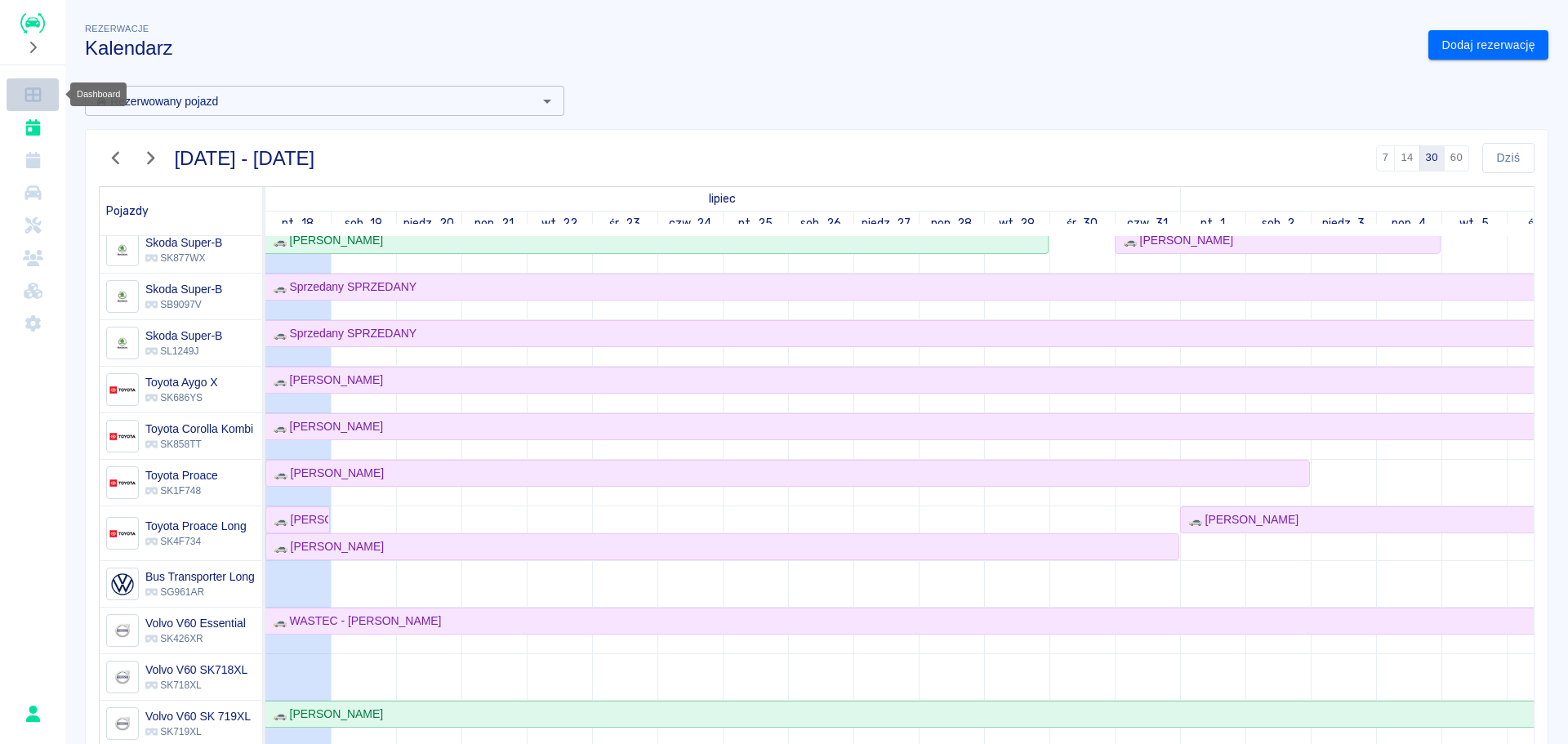 click at bounding box center [33, 95] 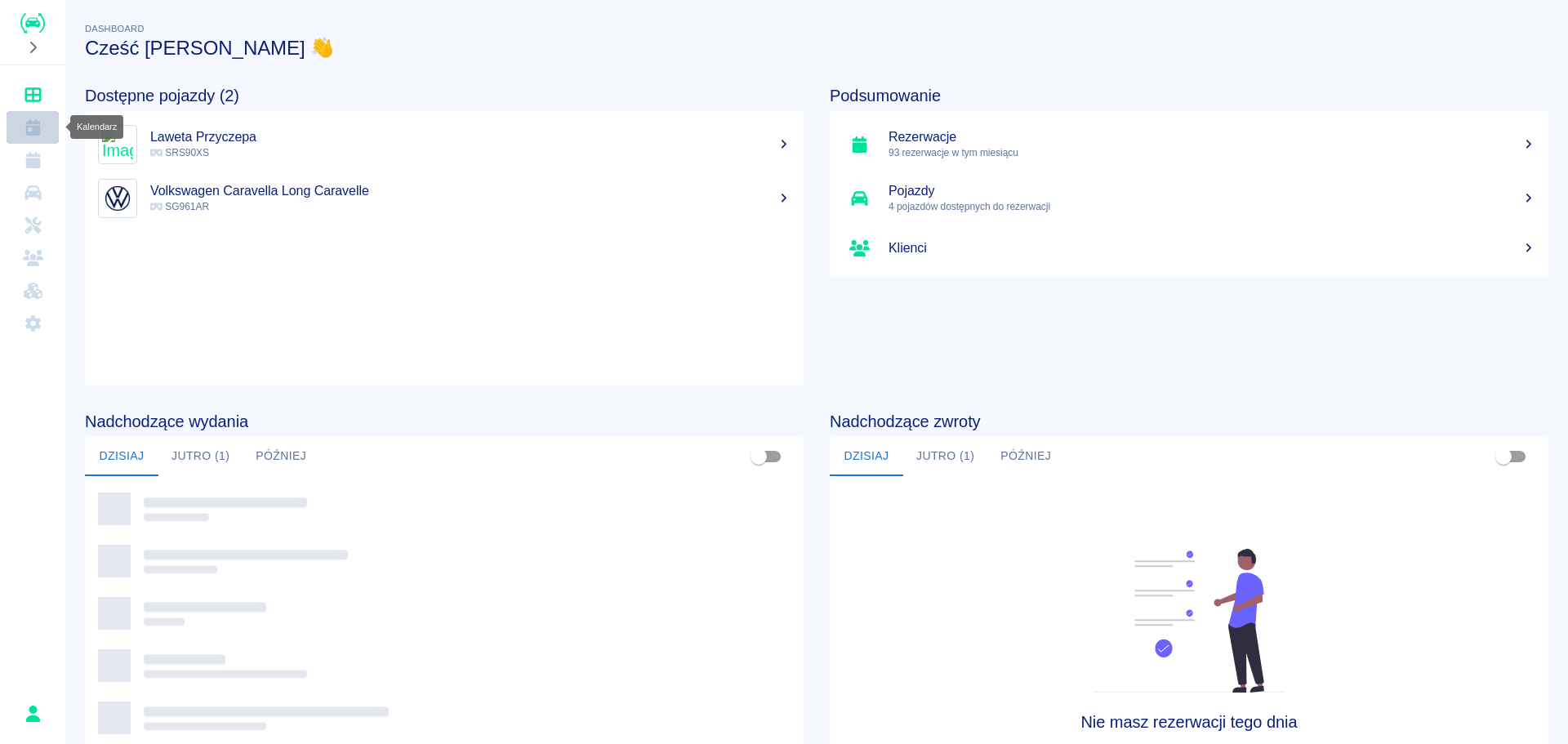 click 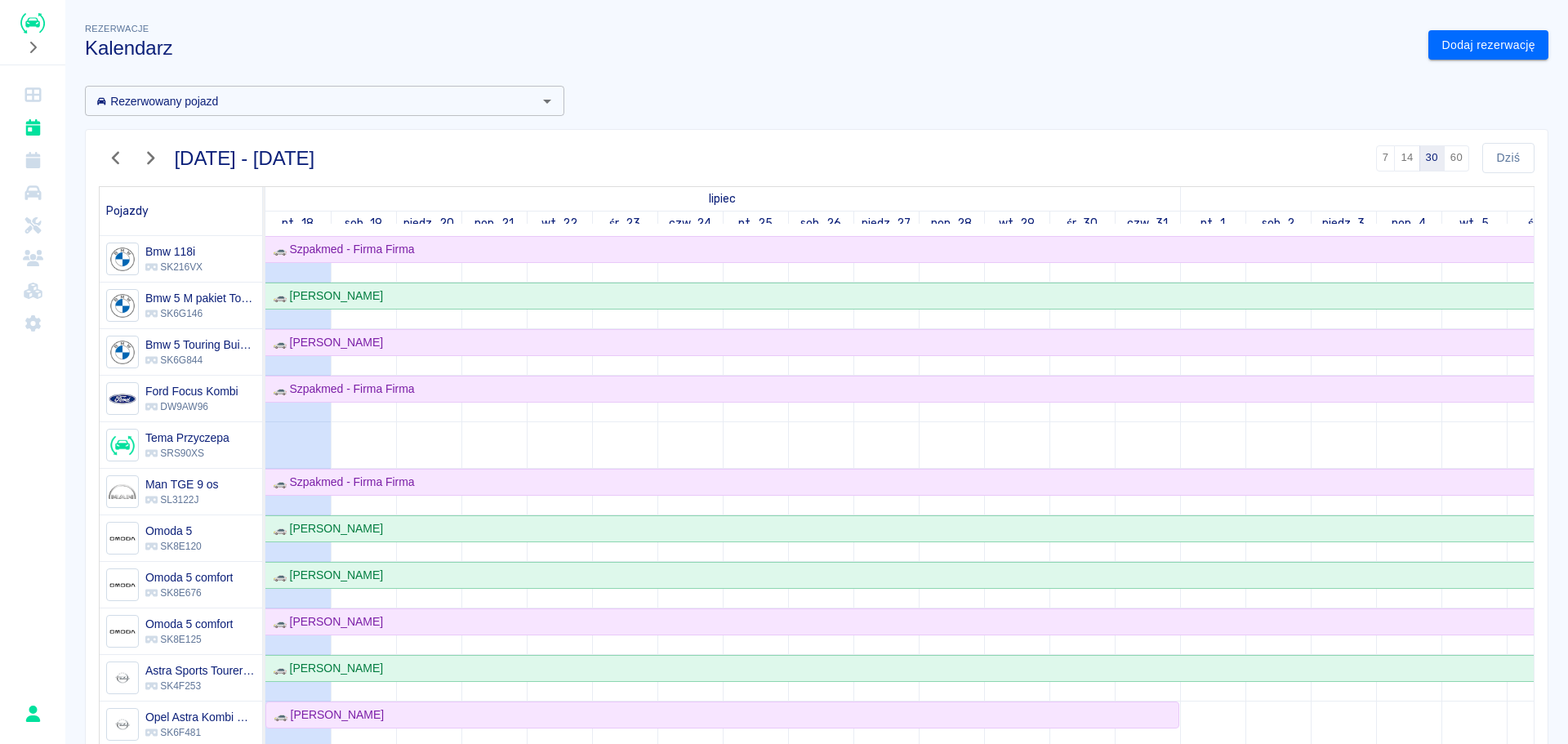 click on "Rezerwacje Kalendarz Dodaj rezerwację Rezerwowany pojazd Rezerwowany pojazd [DATE] - [DATE] 7 14 30 60 [DATE] Pojazdy lipiec sierpień pt., 18 sob., 19 niedz., 20 pon., 21 wt., 22 śr., 23 czw., 24 pt., 25 sob., 26 niedz., 27 pon., 28 wt., 29 śr., 30 czw., 31 pt., 1 sob., 2 niedz., 3 pon., 4 wt., 5 śr., 6 czw., 7 pt., 8 sob., 9 niedz., 10 pon., 11 wt., 12 śr., 13 czw., 14 pt., 15 sob., 16 Bmw 118i    SK216VX Bmw 5 M pakiet Touring    SK6G146 Bmw 5 Touring Buissnes    SK6G844 Ford Focus Kombi   DW9AW96 Tema Przyczepa    SRS90XS Man TGE 9 os    SL3122J Omoda 5    SK8E120 Omoda 5 comfort   SK8E676 Omoda 5 comfort   SK8E125 Astra Sports Tourer Vulcan   SK4F253 Opel Astra Kombi Kobalt   SK6F481 Opel Astra Kombi Silver   SK6F479 Opel Astra ST9803W   ST9803W Opel Astra ST9862W   ST9862W Opel Astra ST9863W   ST9863W Renault Arkana Czerwona    SK3G054 Renault Arkana  Morski    SK2G270 Renault Arkana Szara   SK3G455 Renault Talisman   SL1143J Renault Trafic III (zielony)   SL0863J   SL0432J   SL1881J" at bounding box center [817, 434] 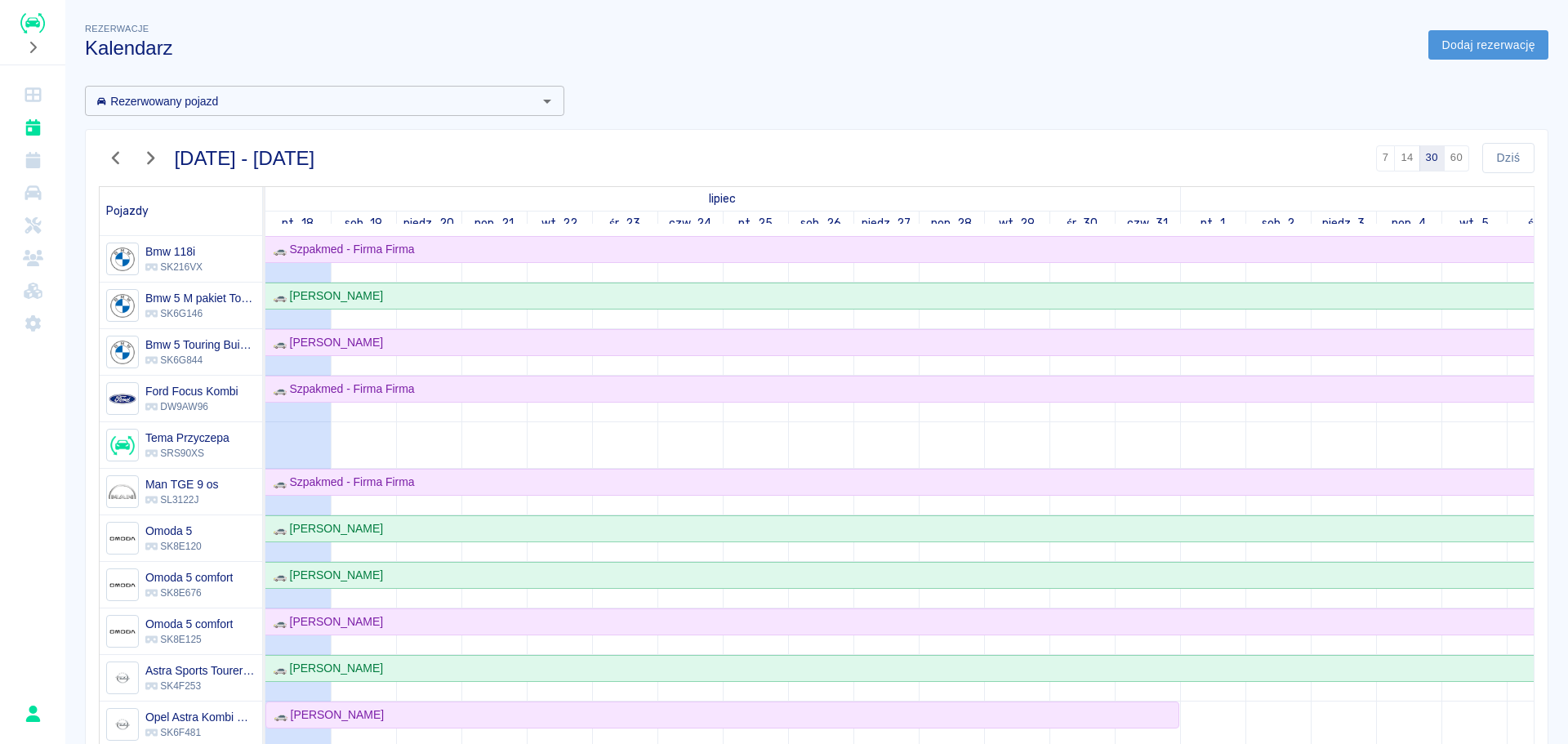 click on "Dodaj rezerwację" at bounding box center [1488, 45] 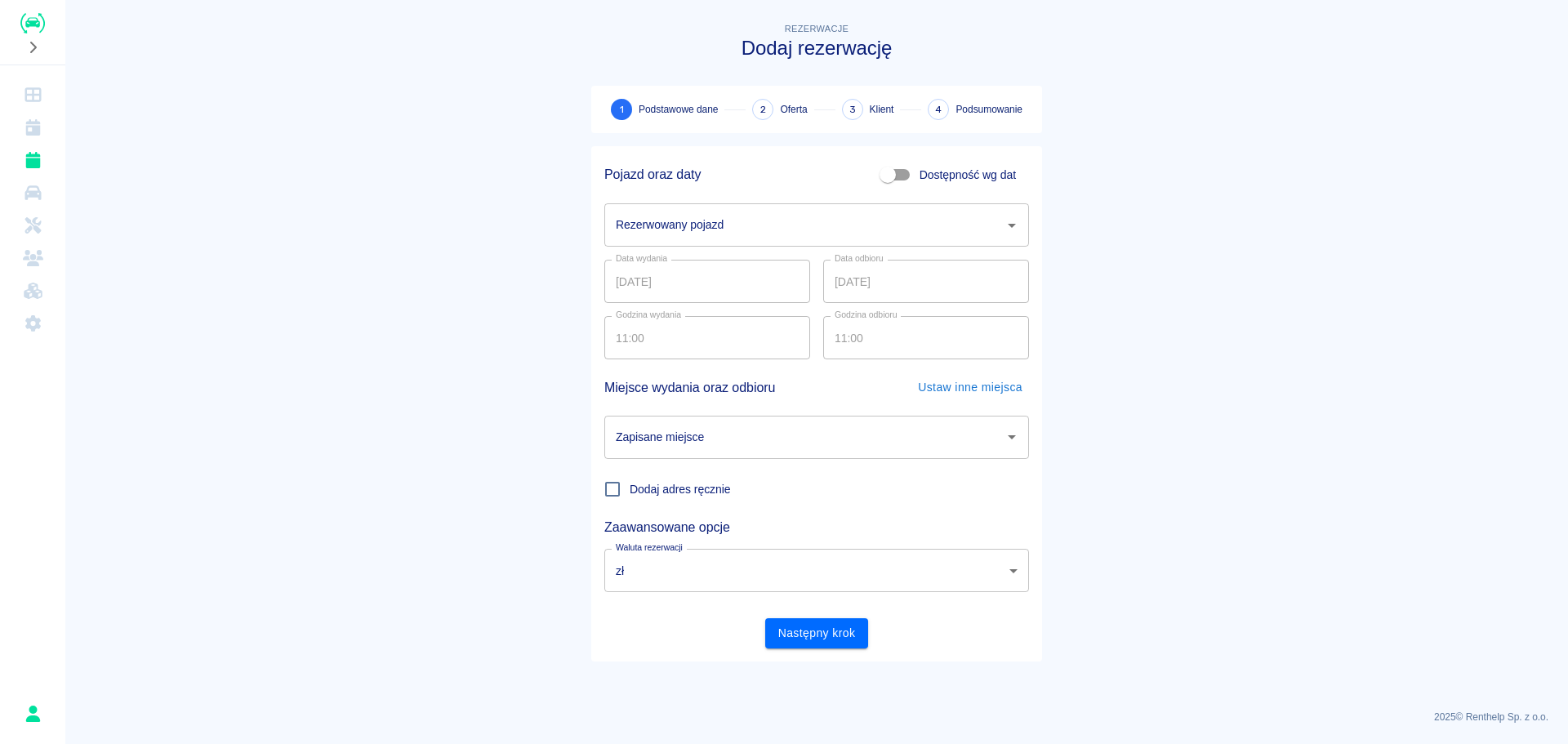 click on "Rezerwowany pojazd" at bounding box center (804, 225) 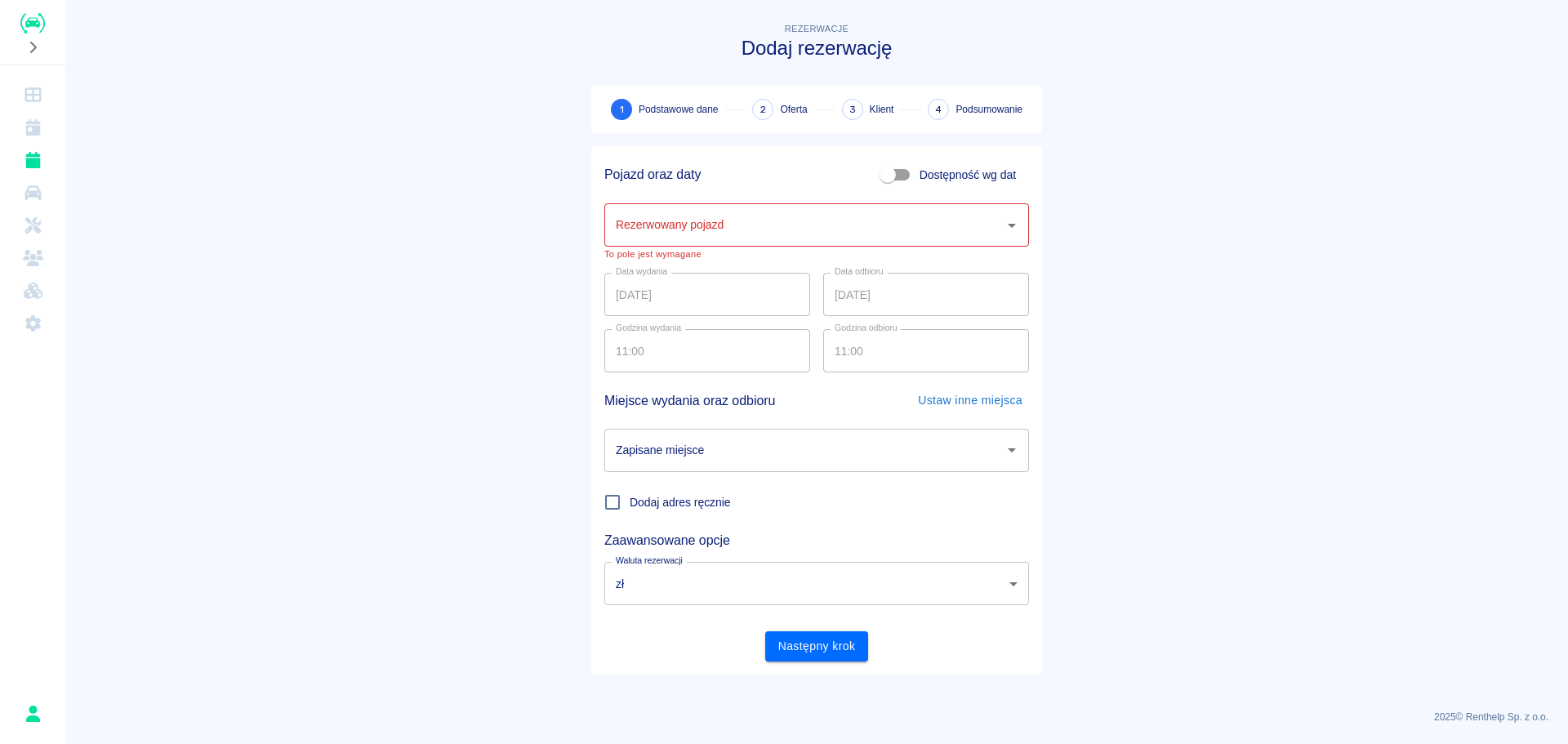 click on "Dostępność wg dat" at bounding box center [968, 175] 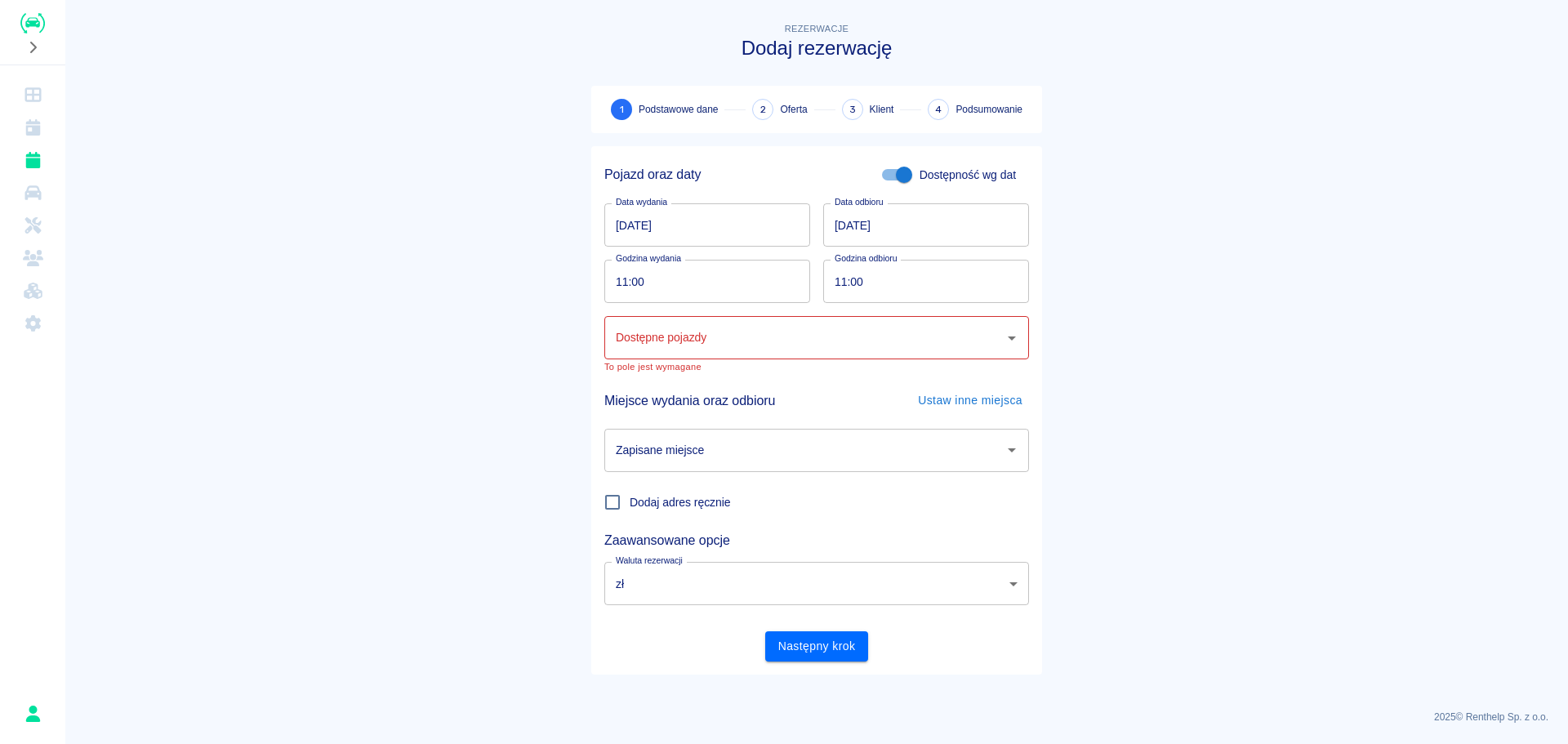 click on "[DATE]" at bounding box center (707, 225) 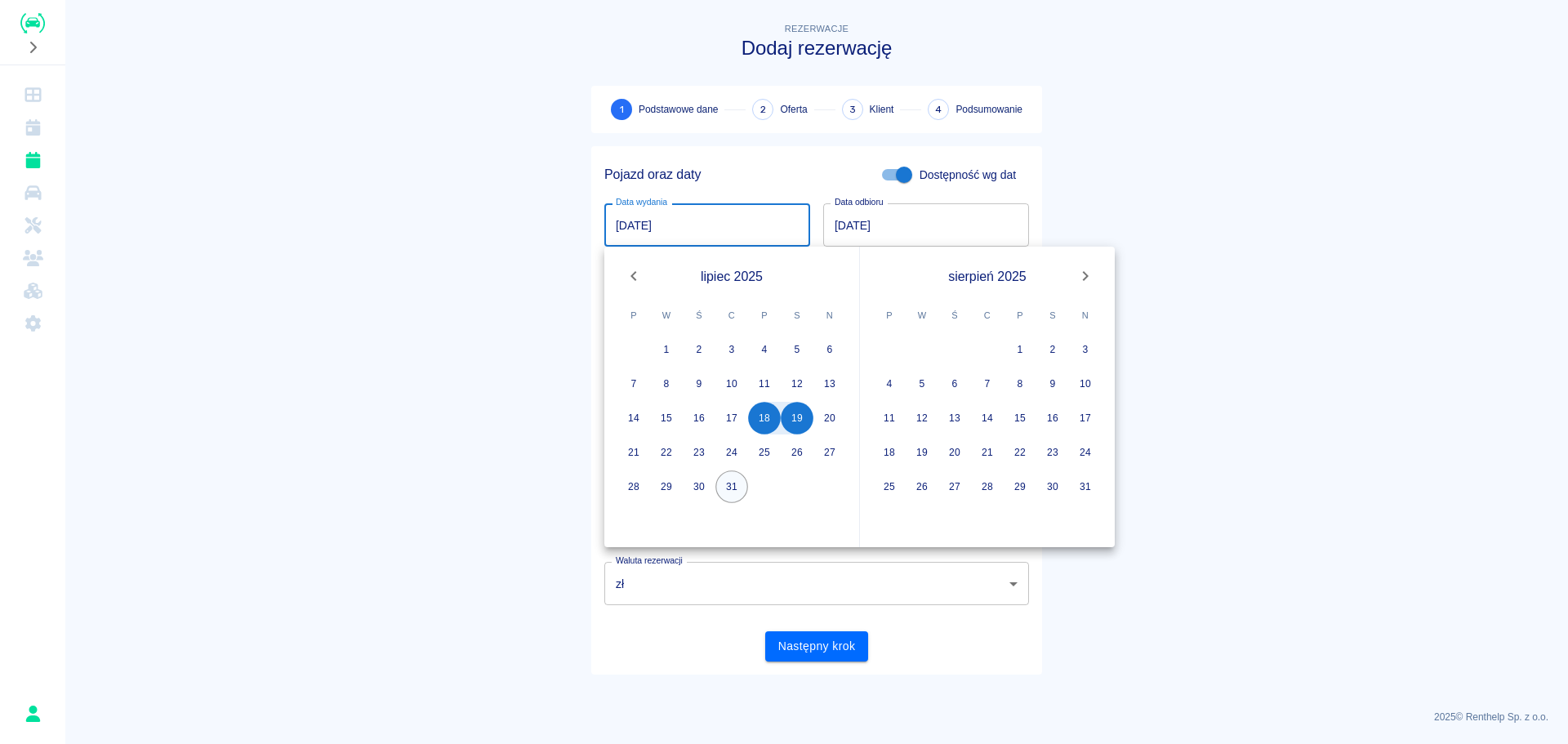 click on "31" at bounding box center [732, 487] 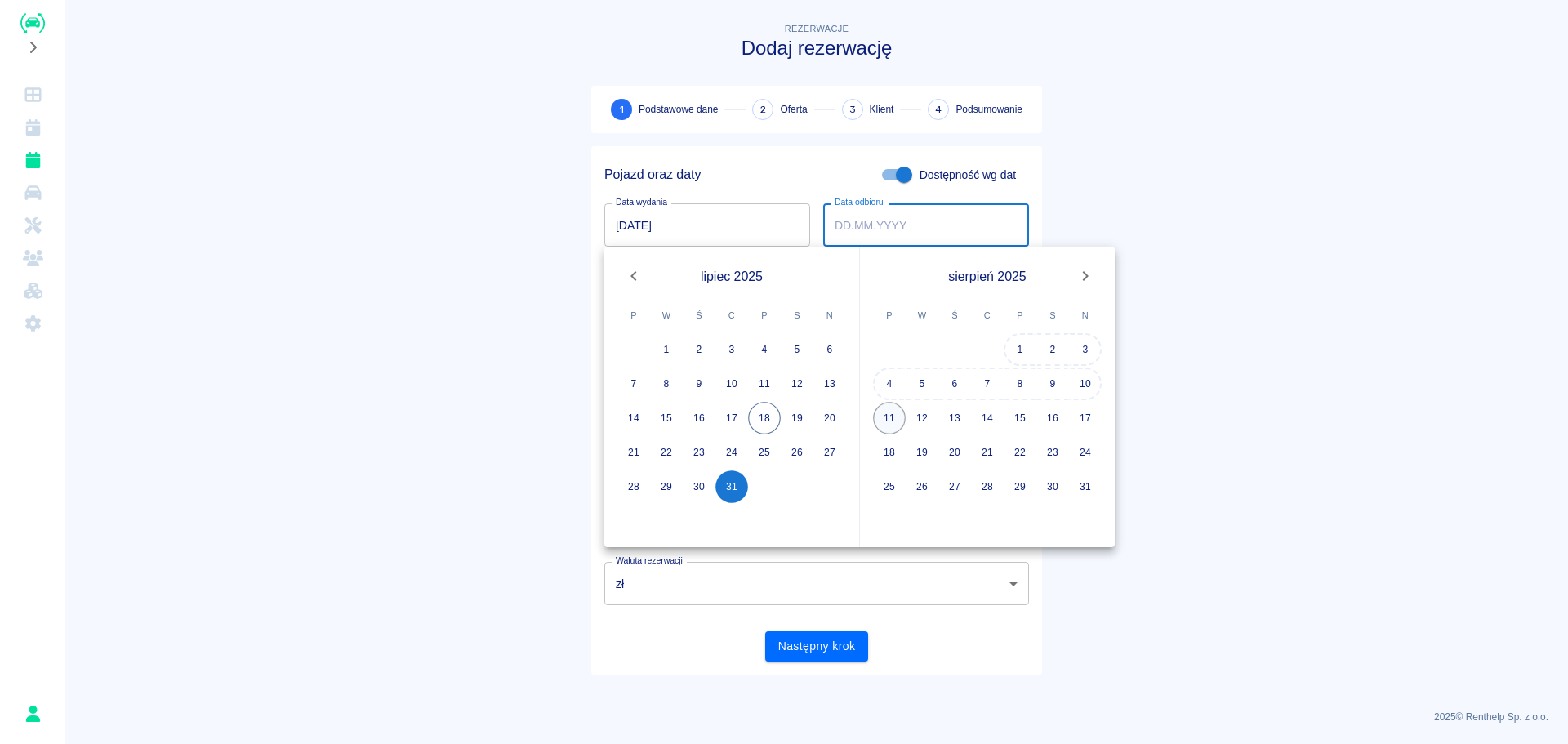 click on "11" at bounding box center (889, 418) 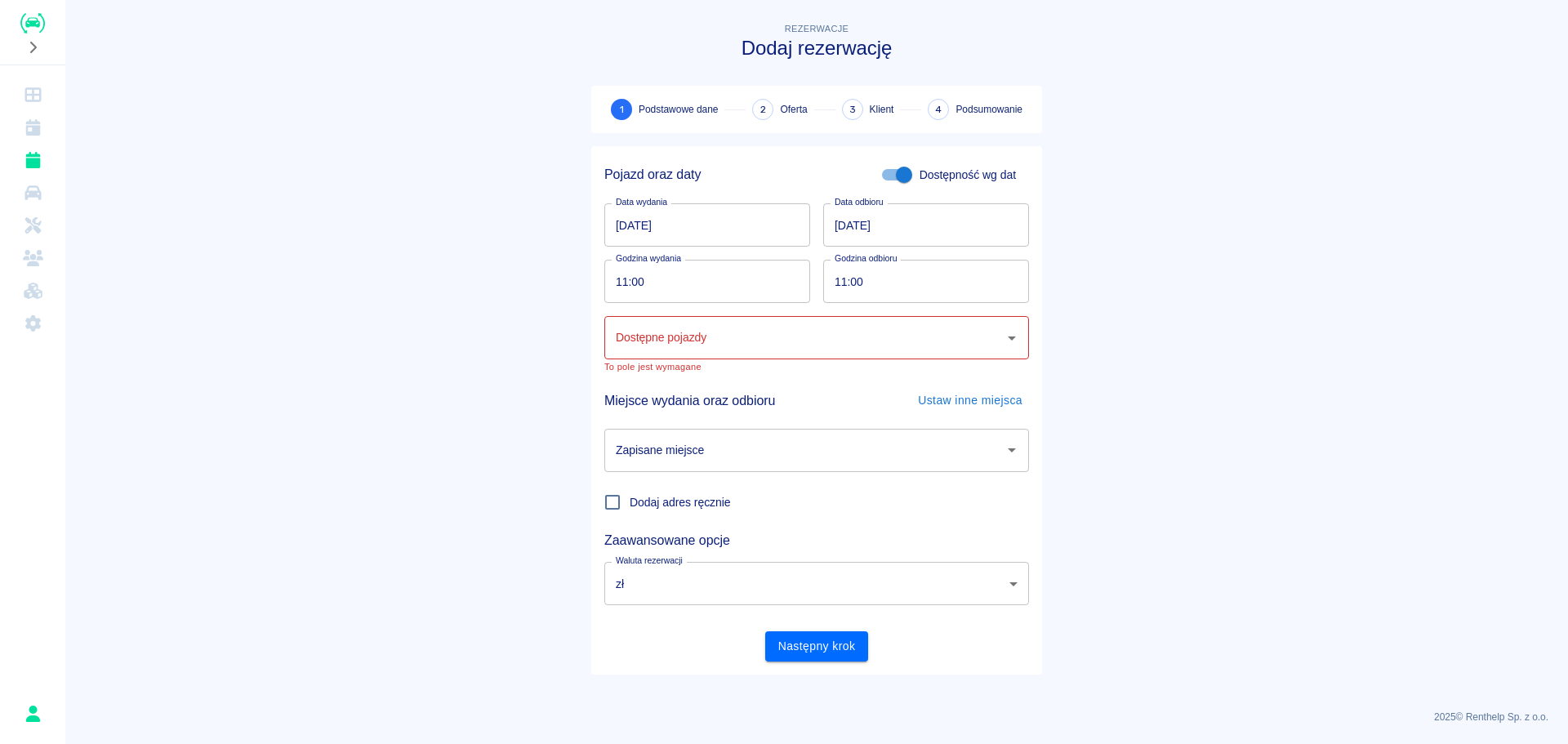 click on "Dostępne pojazdy" at bounding box center (804, 337) 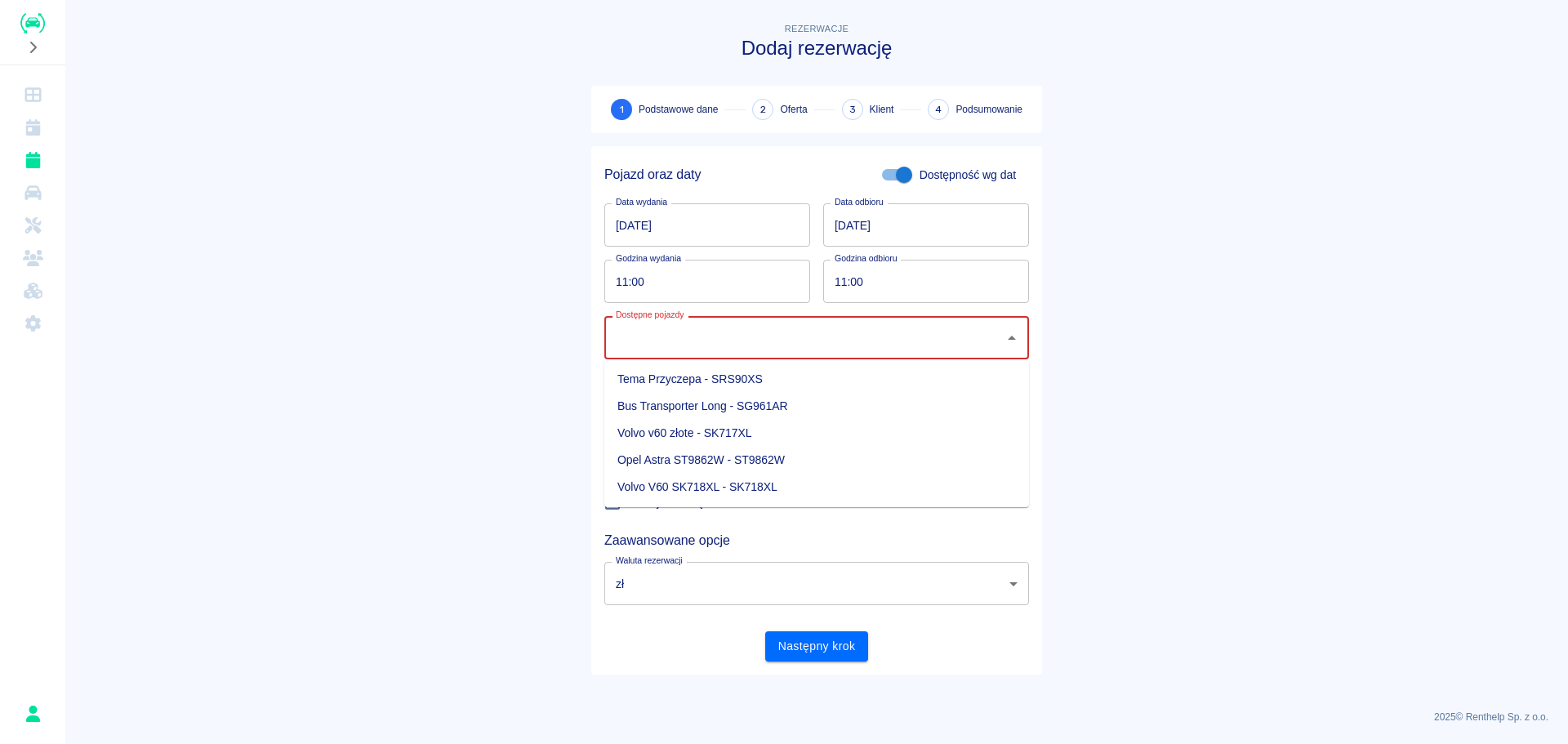 click on "Rezerwacje Dodaj rezerwację 1 Podstawowe dane 2 Oferta 3 Klient 4 Podsumowanie Pojazd oraz daty Dostępność wg dat Data wydania [DATE] Data wydania Data odbioru [DATE] Data odbioru Godzina wydania 11:00 Godzina wydania Godzina odbioru 11:00 [PERSON_NAME] odbioru Dostępne pojazdy Dostępne pojazdy To pole jest wymagane Miejsce wydania oraz odbioru Ustaw inne miejsca Zapisane miejsce Zapisane miejsce Dodaj adres ręcznie Zaawansowane opcje Waluta rezerwacji zł PLN Waluta rezerwacji Następny krok" at bounding box center (817, 358) 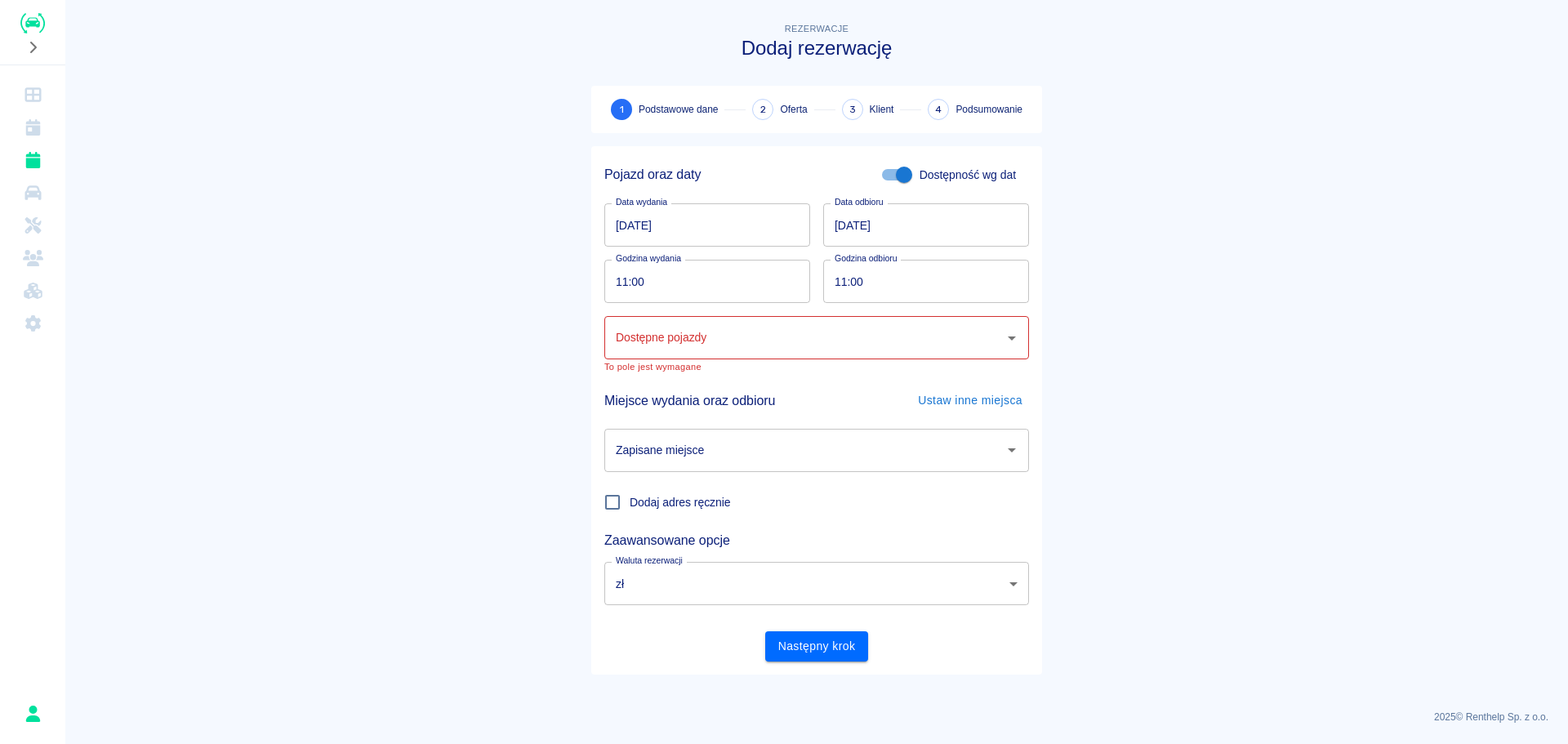 click on "Dostępne pojazdy" at bounding box center (804, 337) 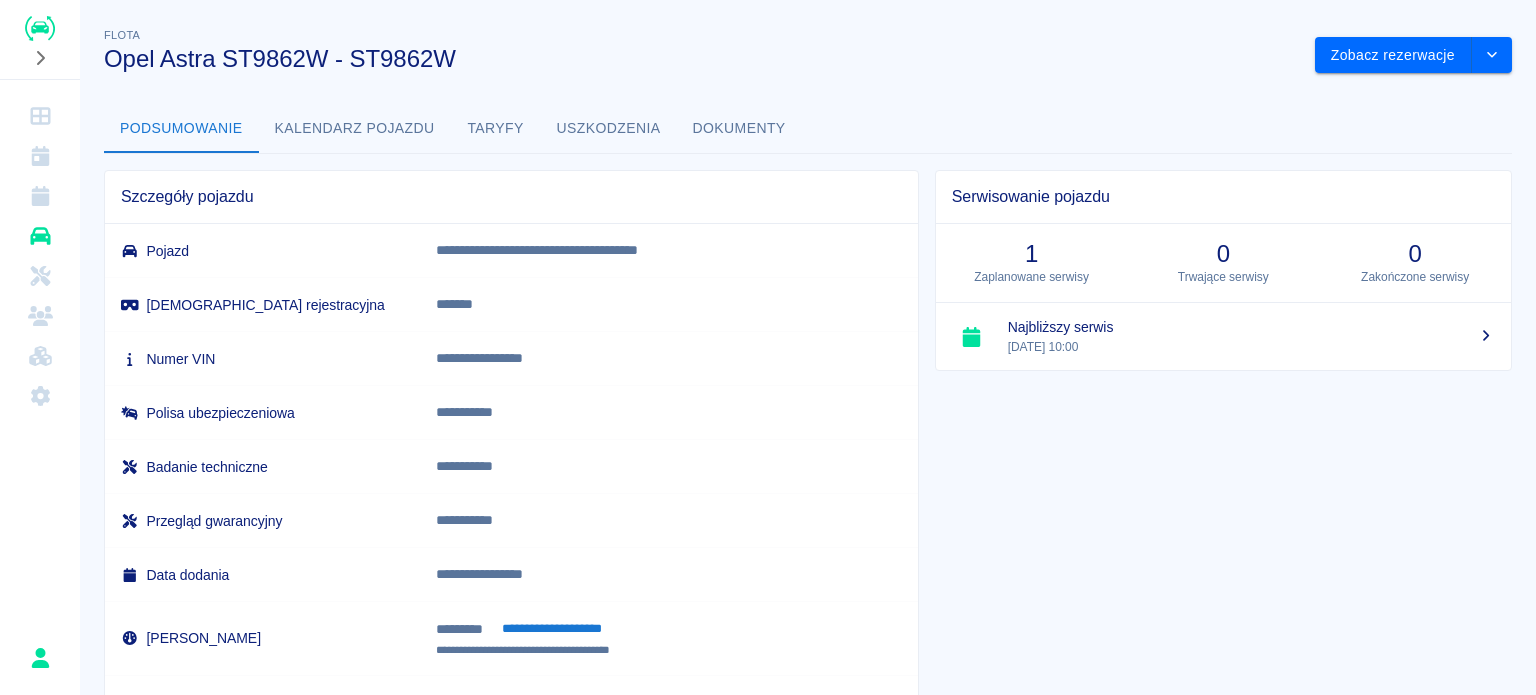 scroll, scrollTop: 0, scrollLeft: 0, axis: both 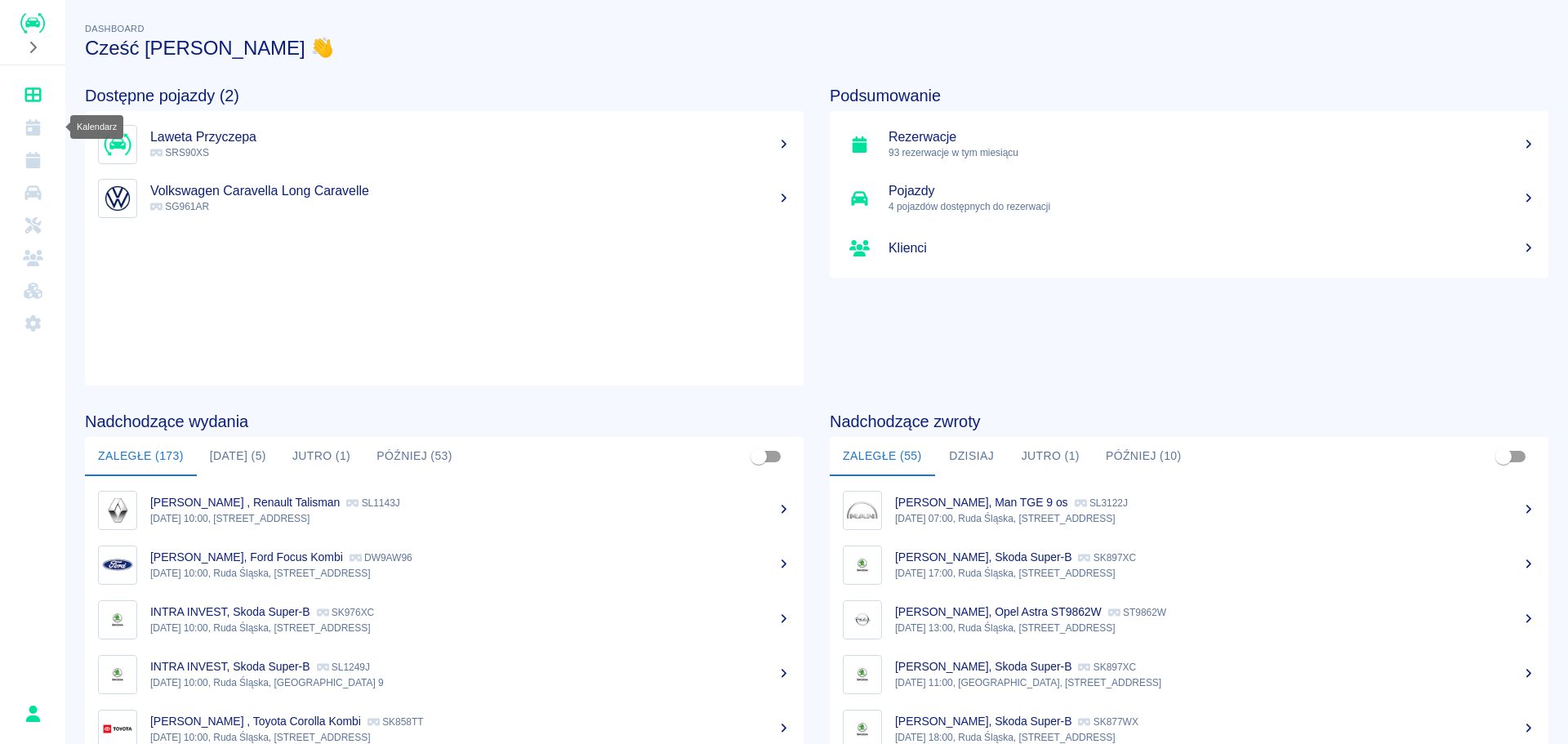 click 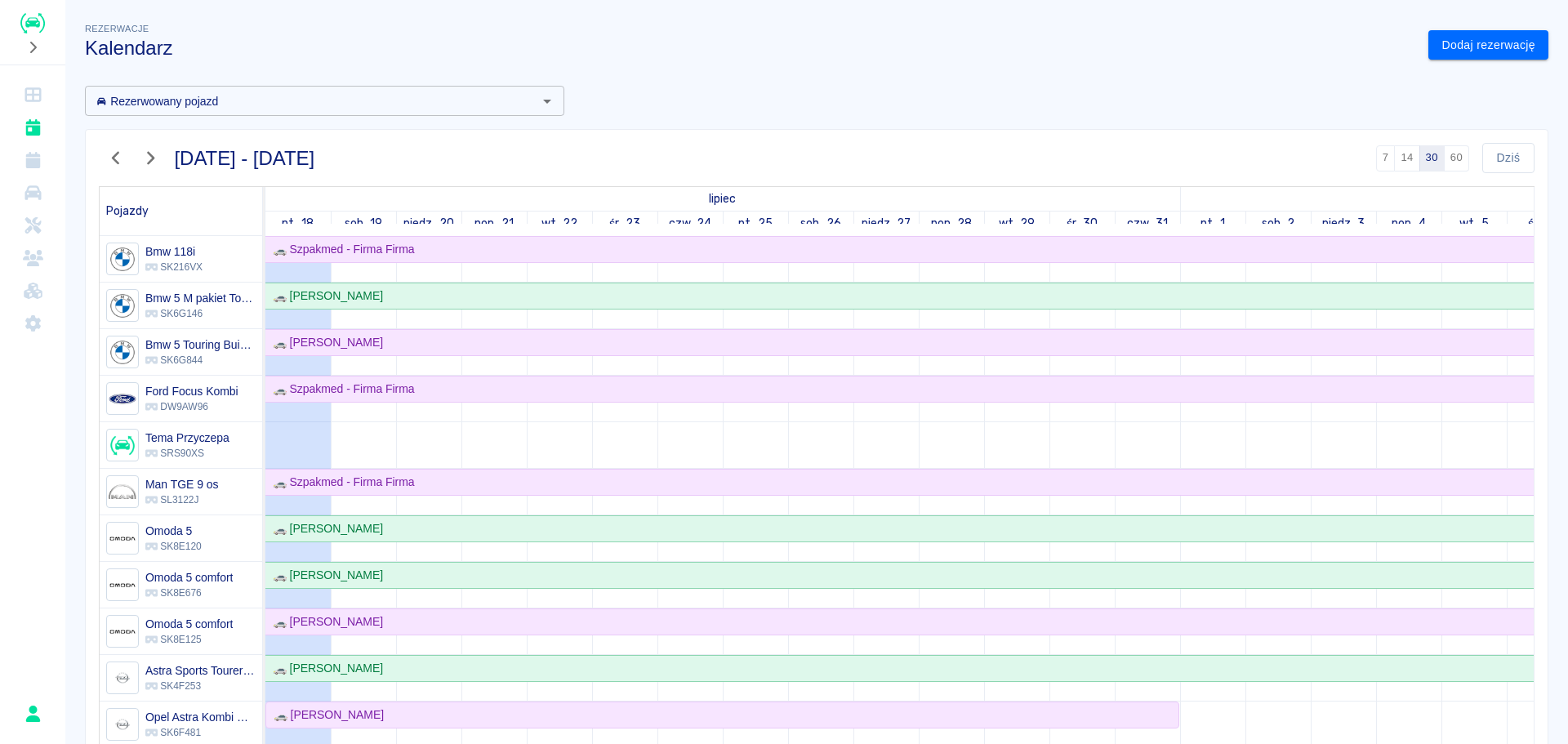 scroll, scrollTop: 103, scrollLeft: 0, axis: vertical 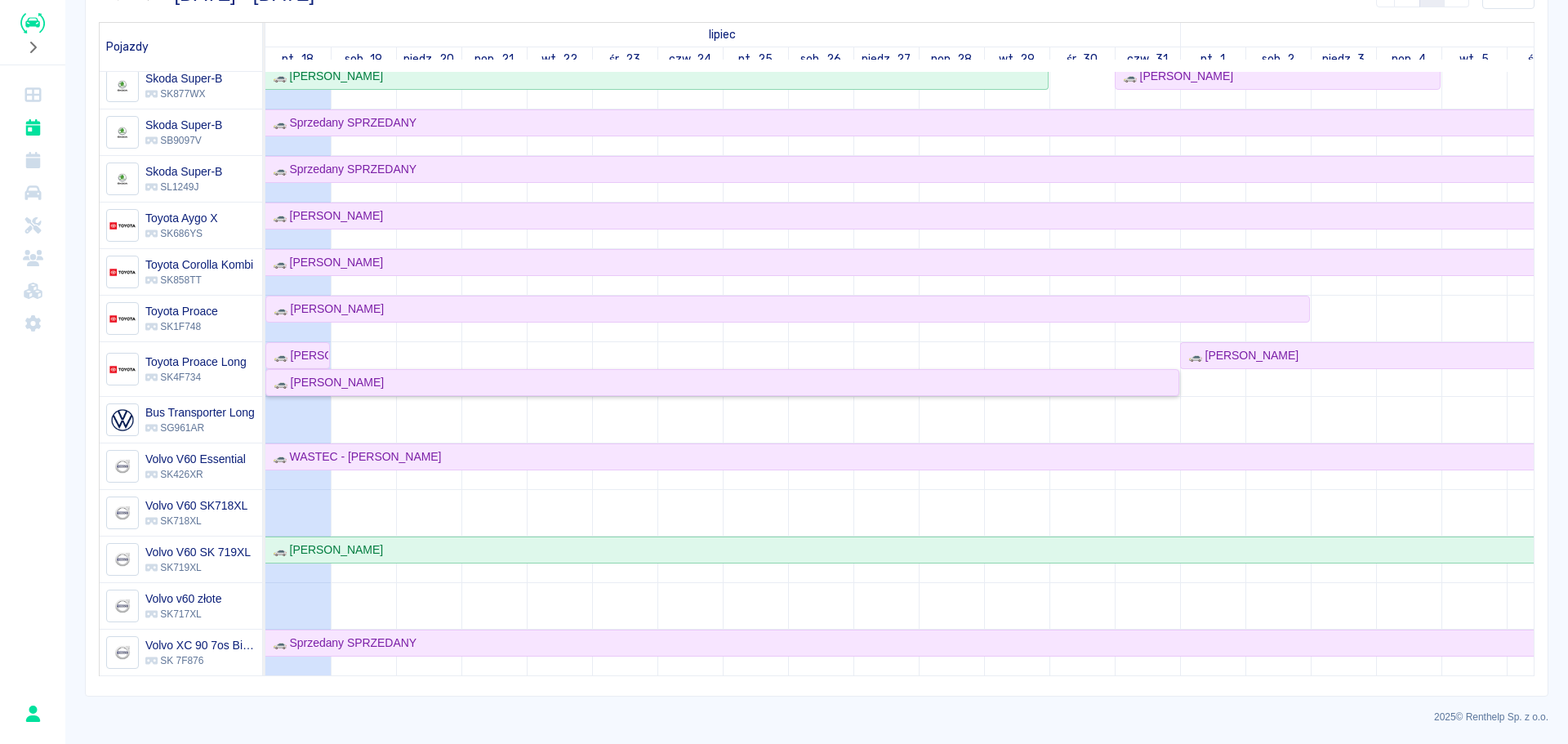 click on "🚗 [PERSON_NAME]" 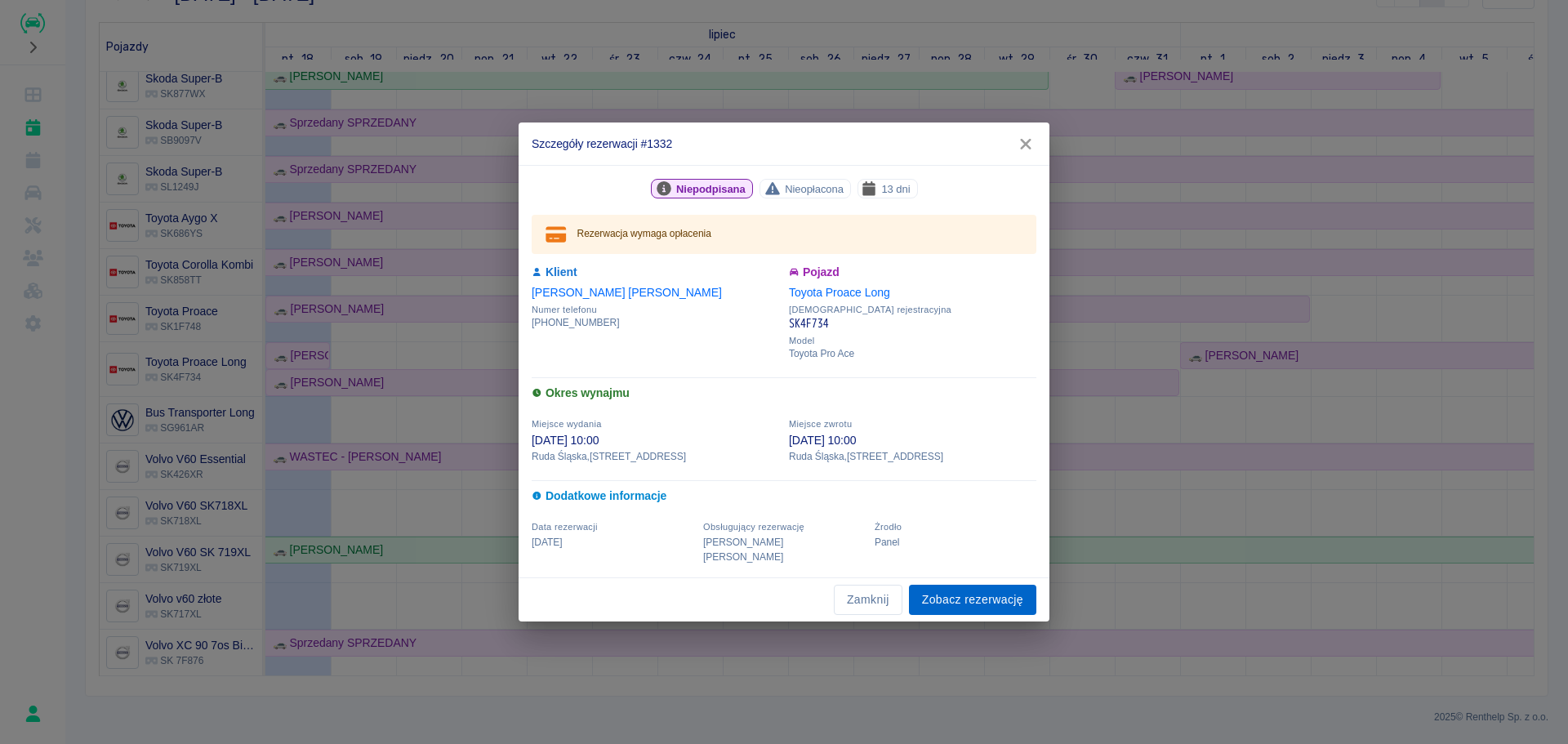 click on "Zobacz rezerwację" at bounding box center [973, 599] 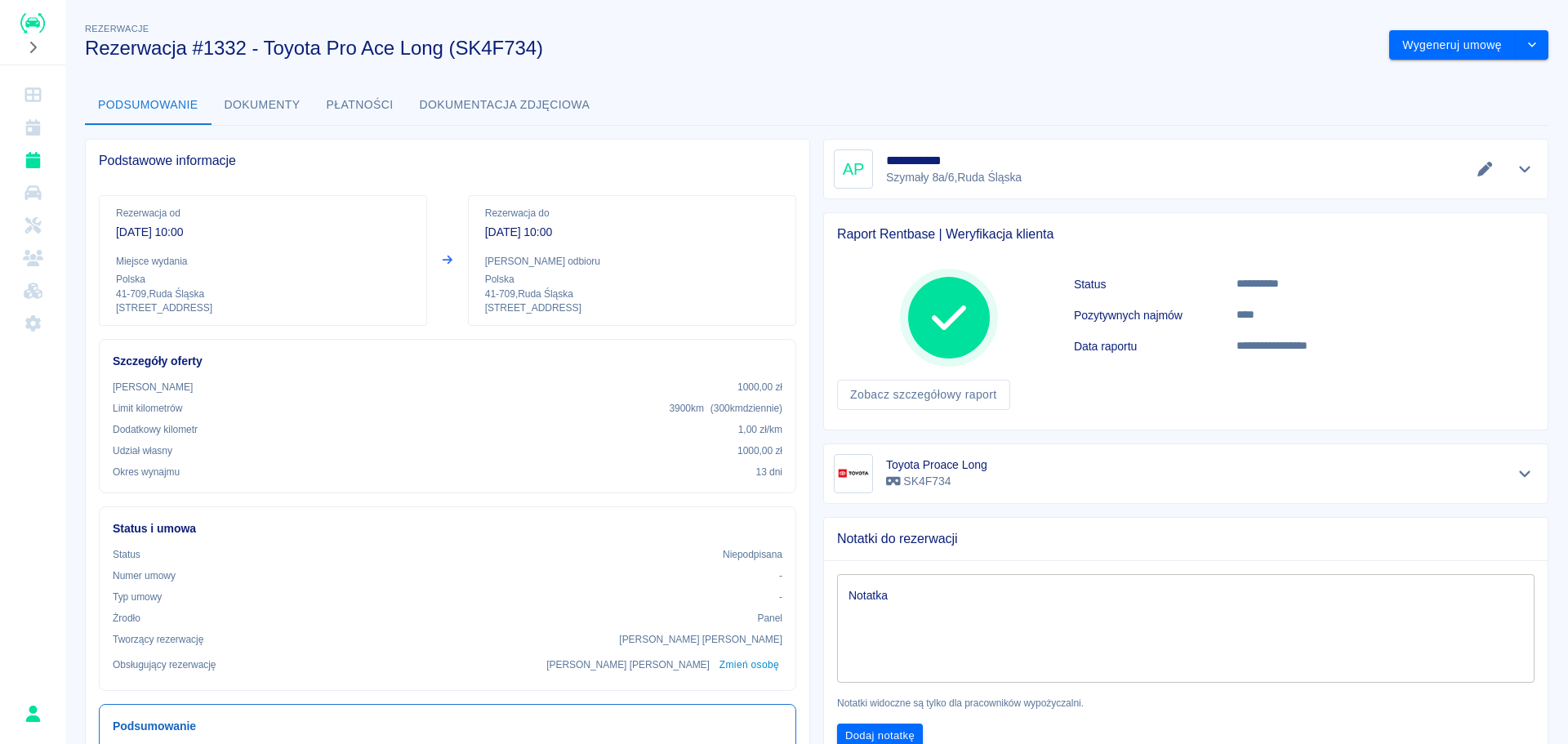 click on "3900  km ( 300  km  dziennie )" at bounding box center [725, 408] 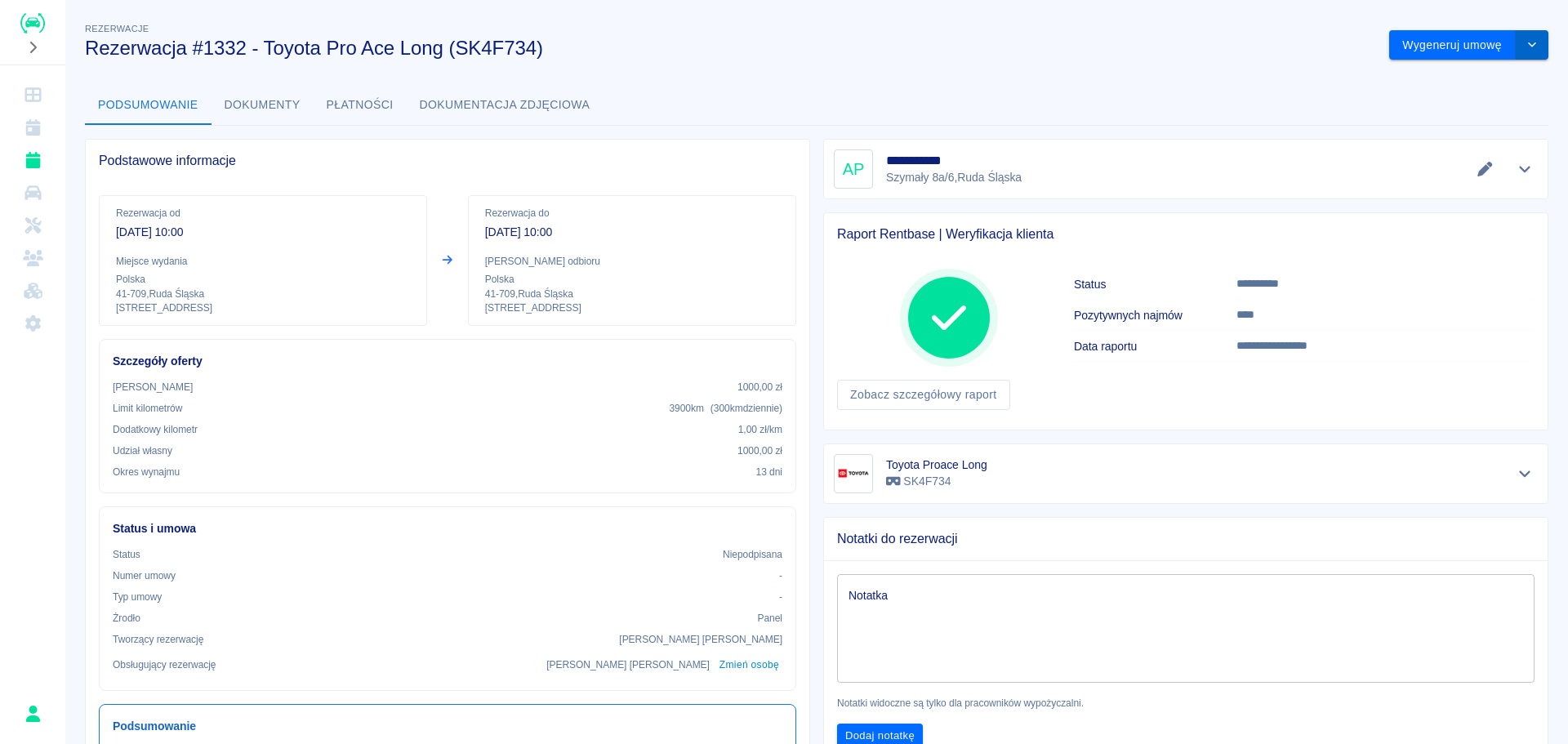 click at bounding box center [1532, 45] 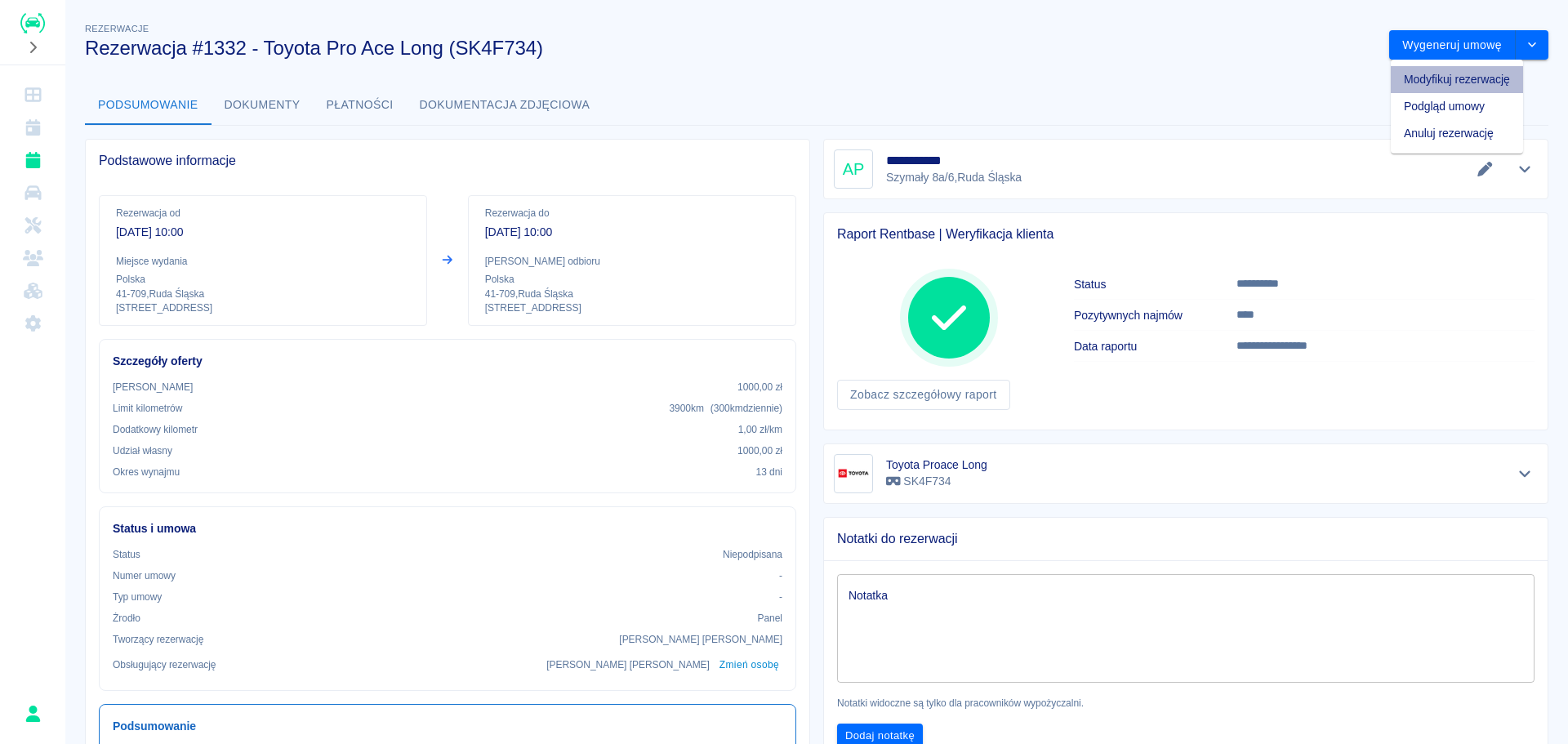 click on "Modyfikuj rezerwację" at bounding box center (1457, 79) 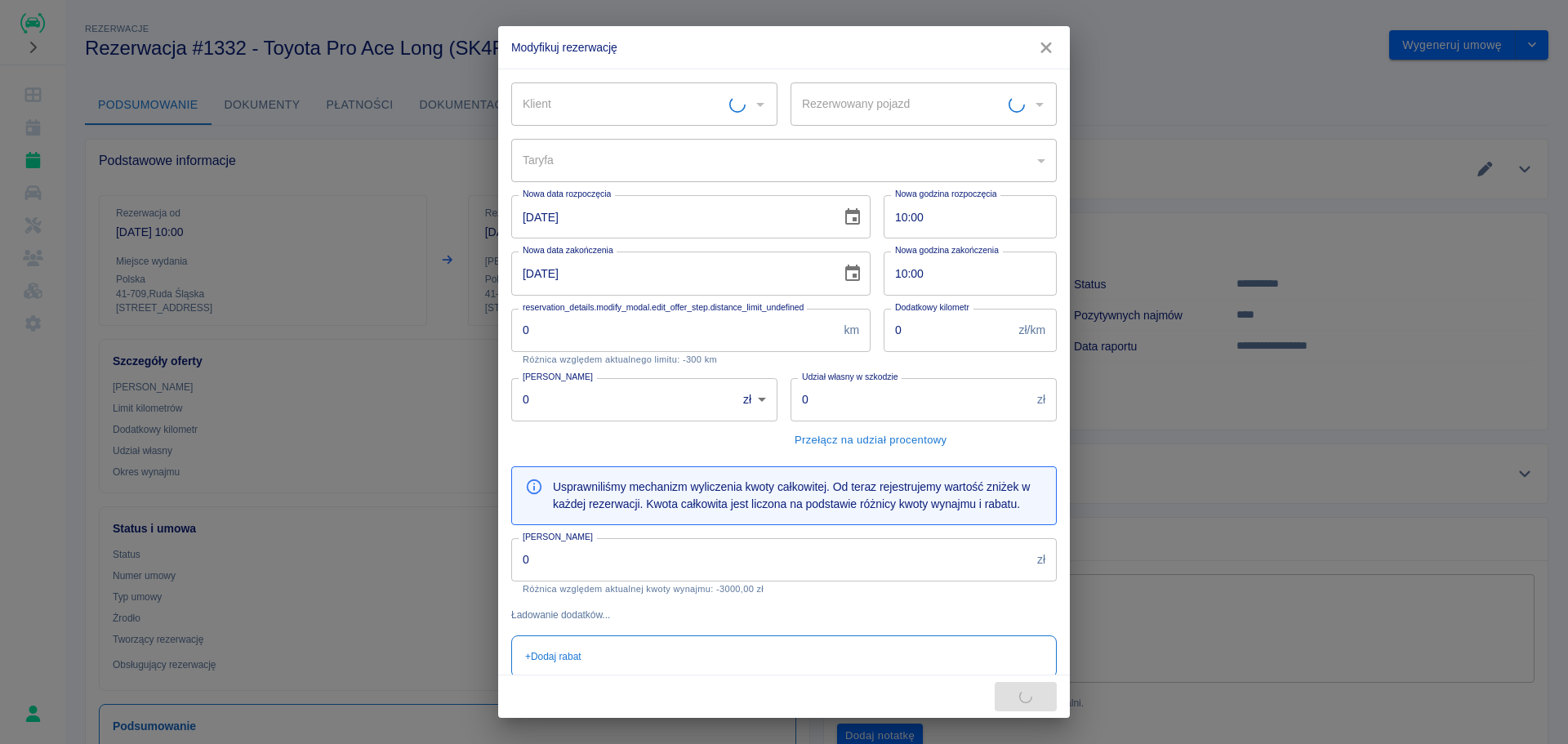type on "Toyota Proace Long - SK4F734" 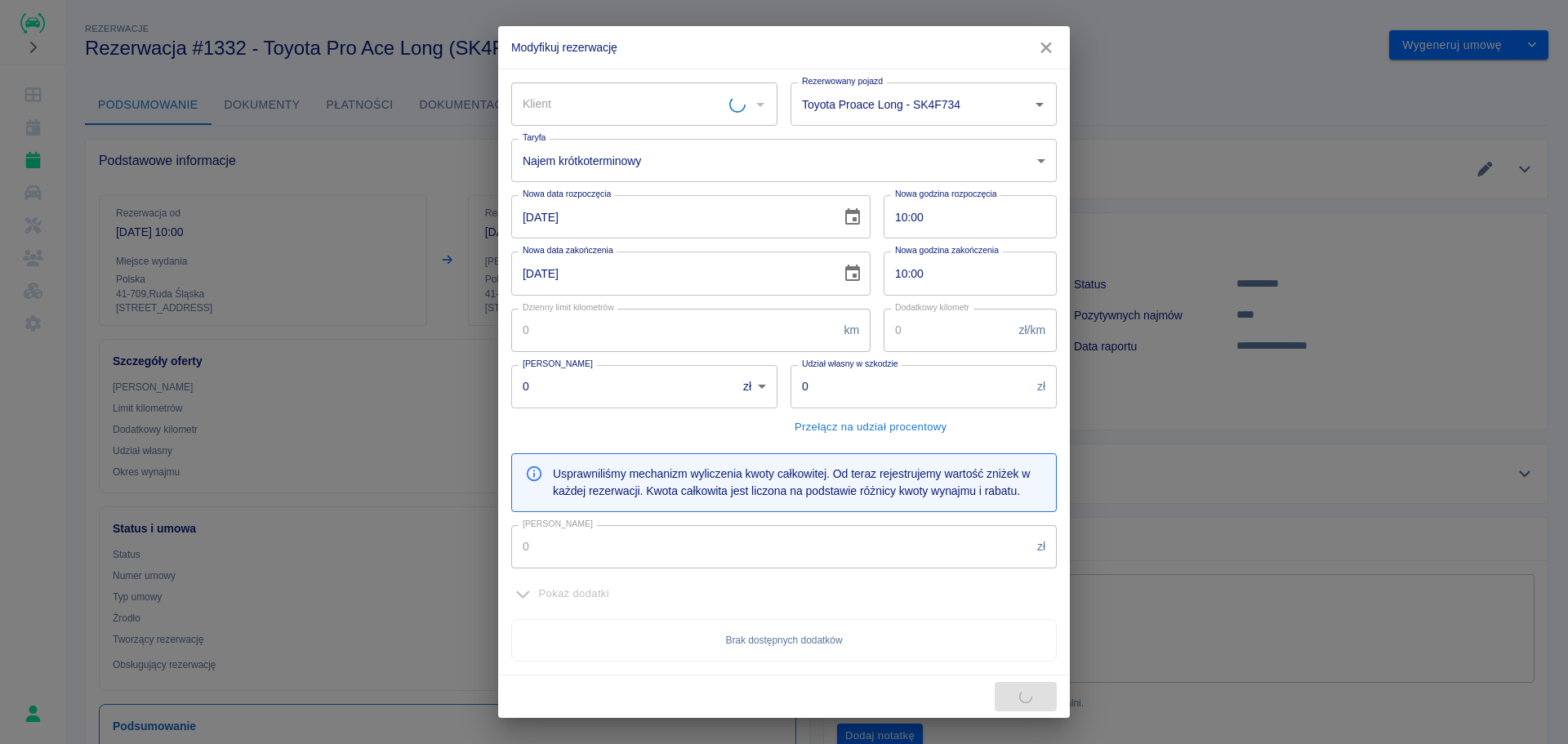 type on "300" 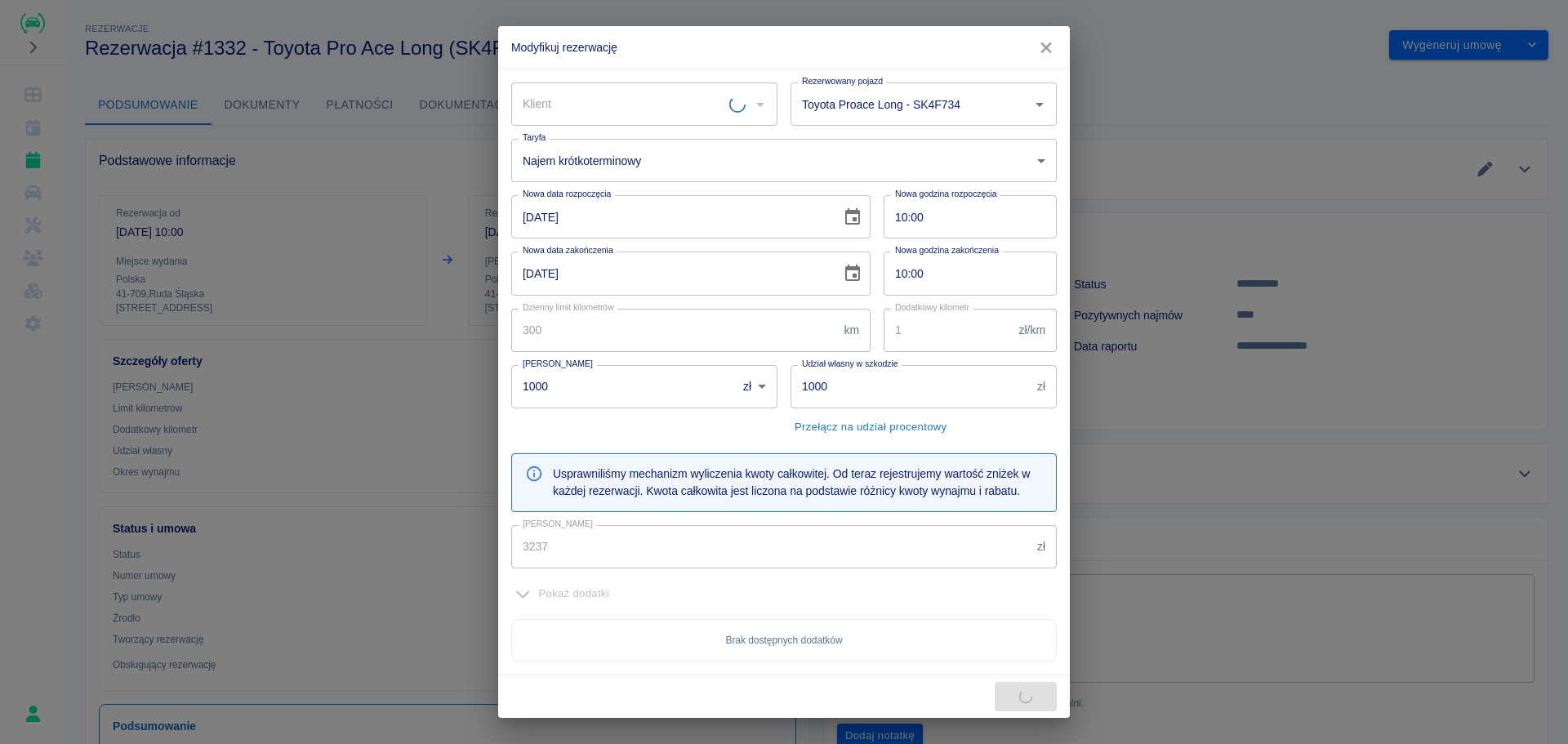 type on "Adam  Pethe" 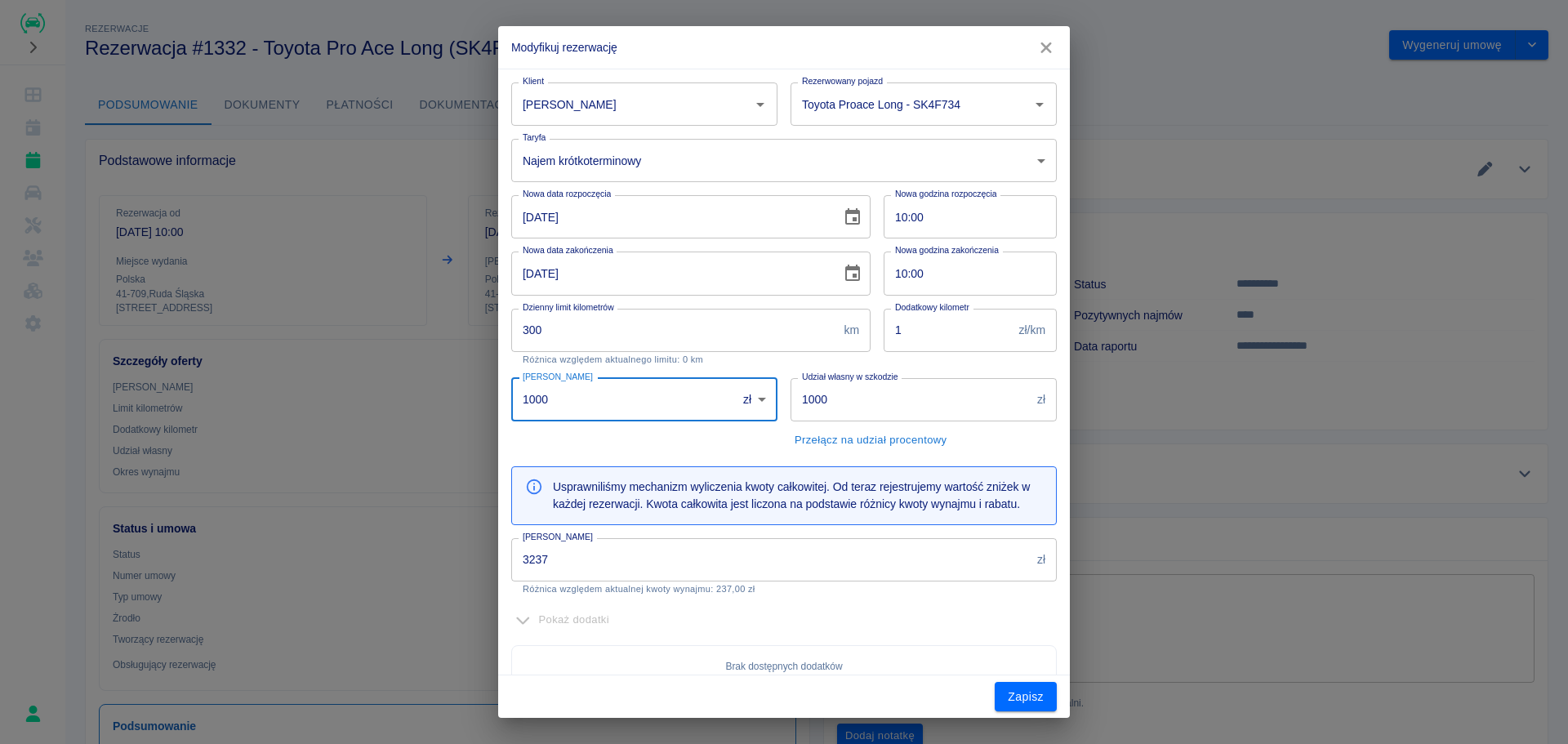 click on "1000" at bounding box center [618, 399] 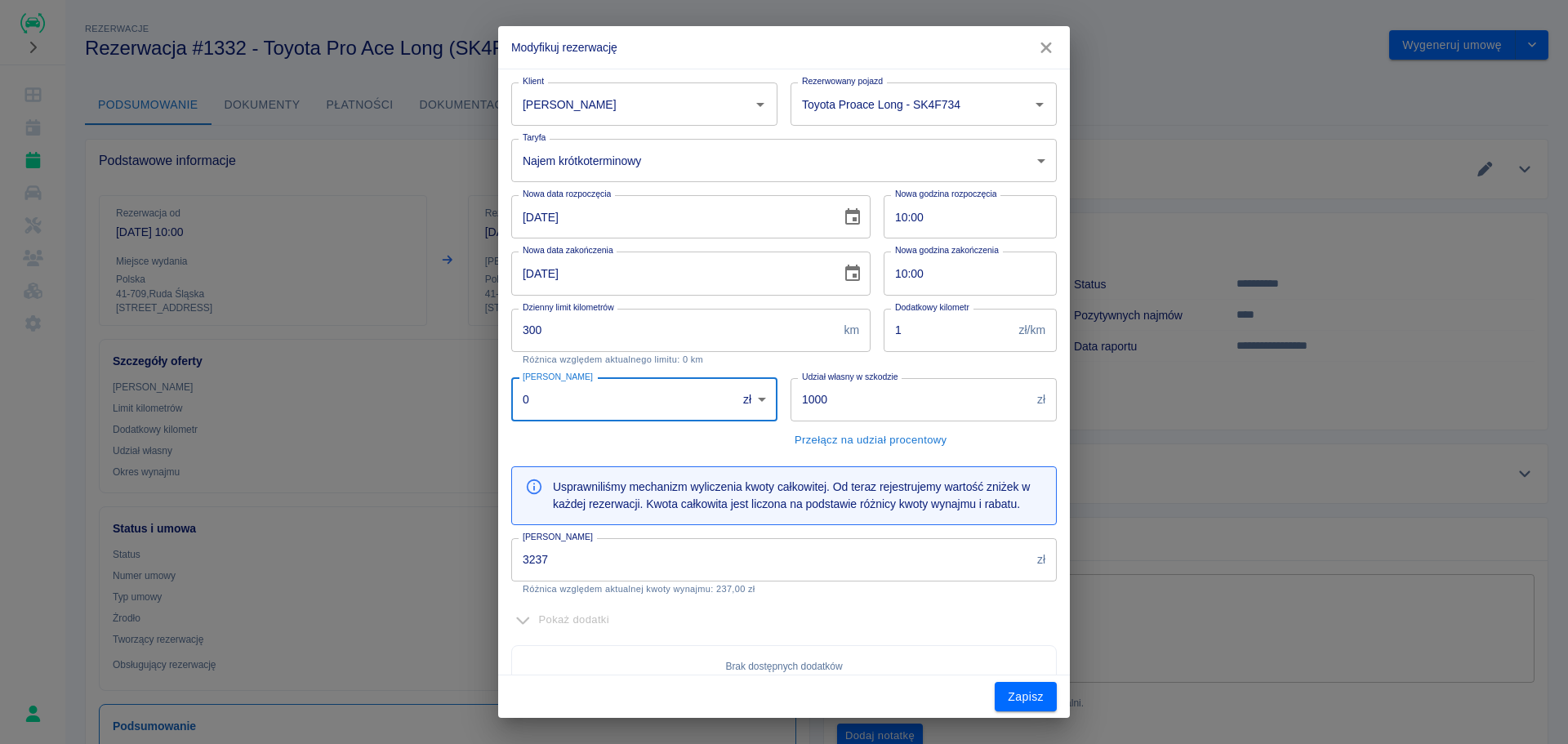 type on "0" 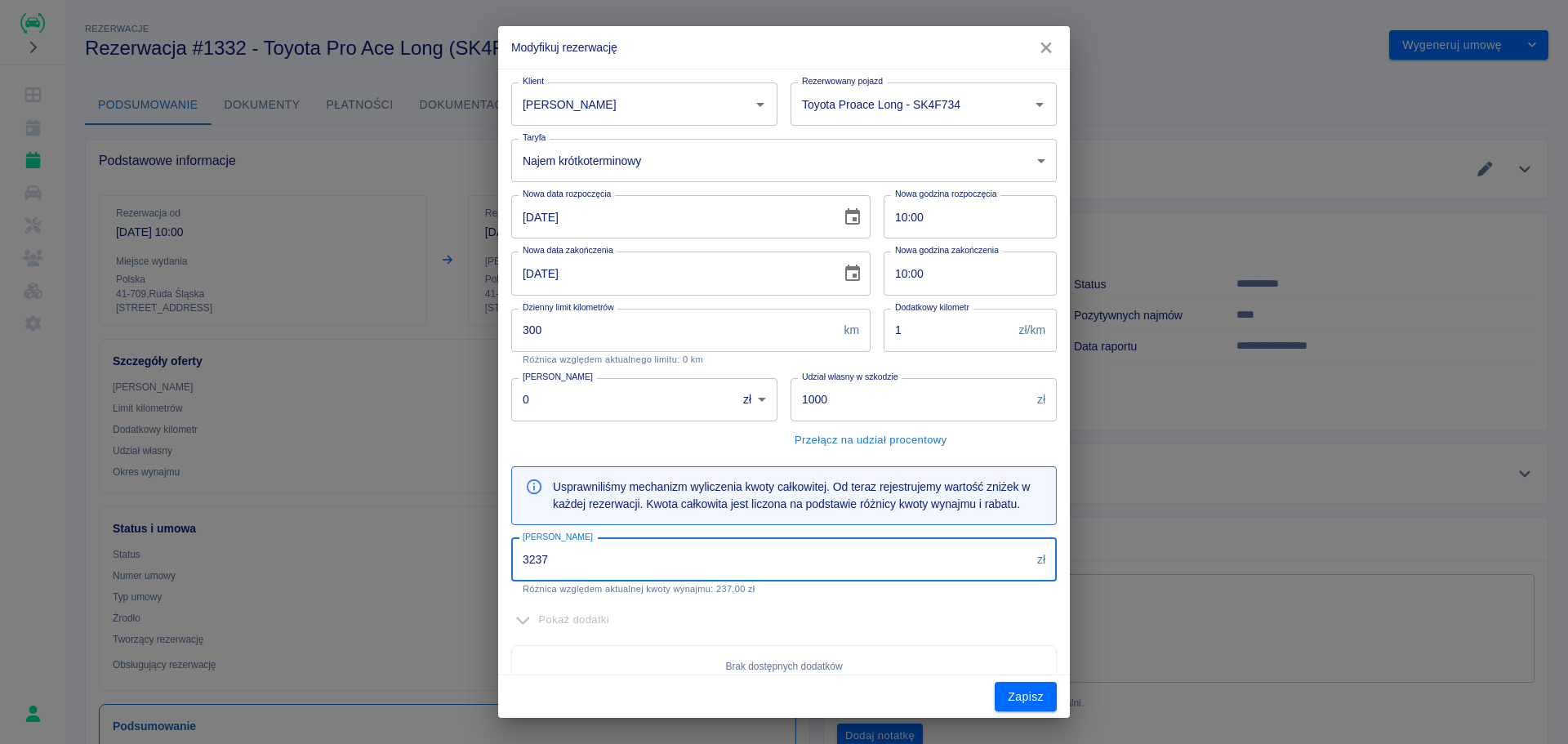 drag, startPoint x: 627, startPoint y: 564, endPoint x: 477, endPoint y: 572, distance: 150.21318 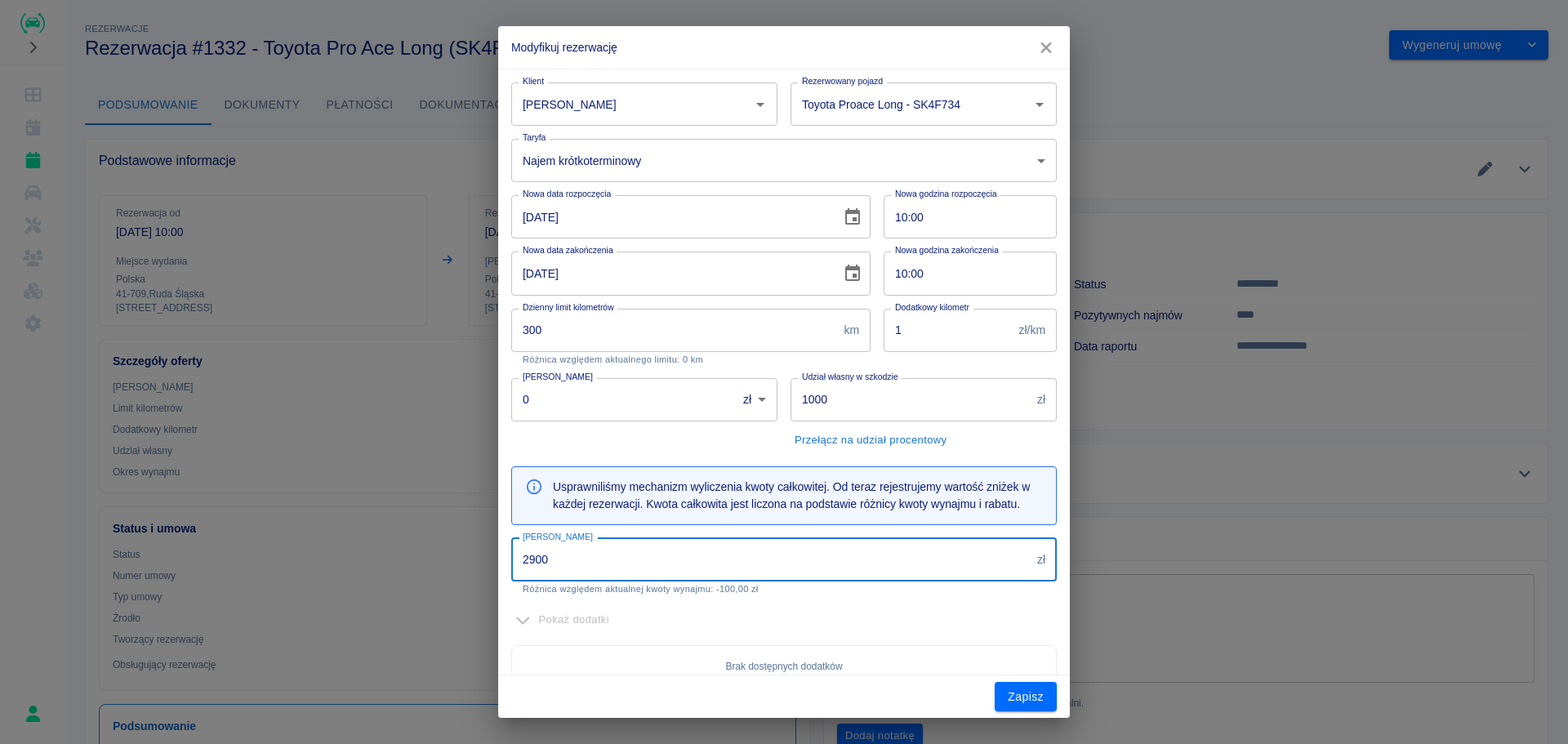 click on "Pokaż dodatki" at bounding box center (784, 620) 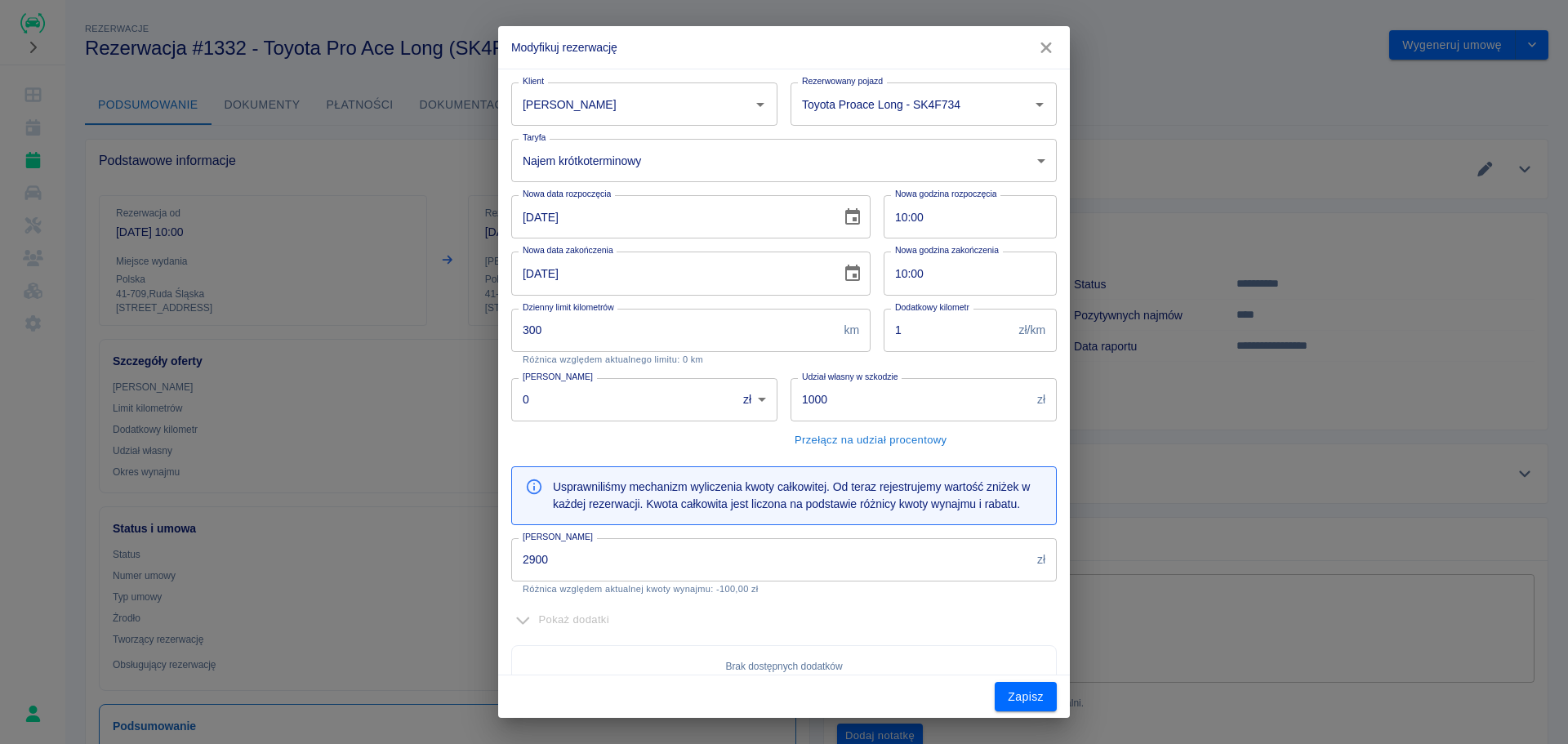 click on "2900" at bounding box center [771, 559] 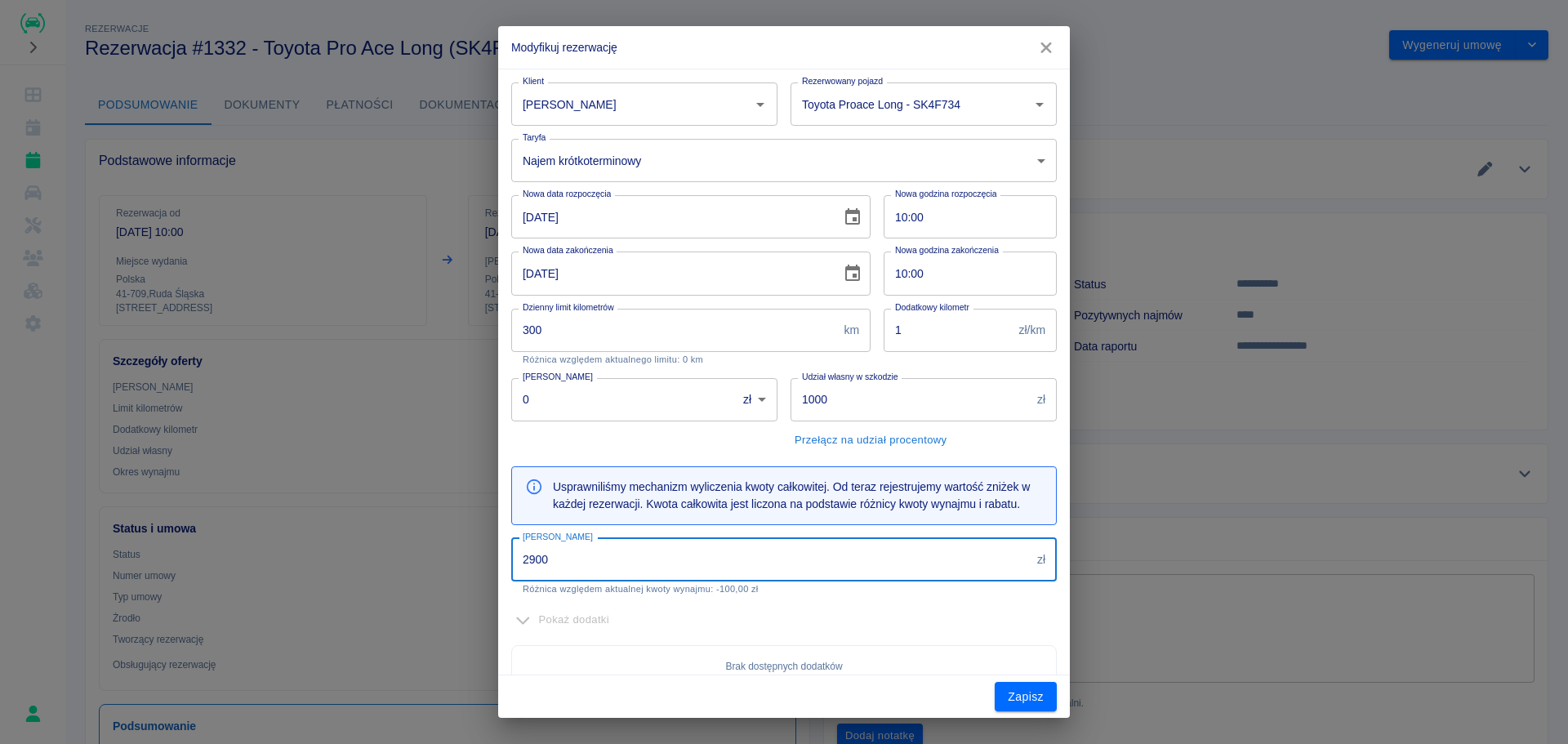 click on "2900" at bounding box center (771, 559) 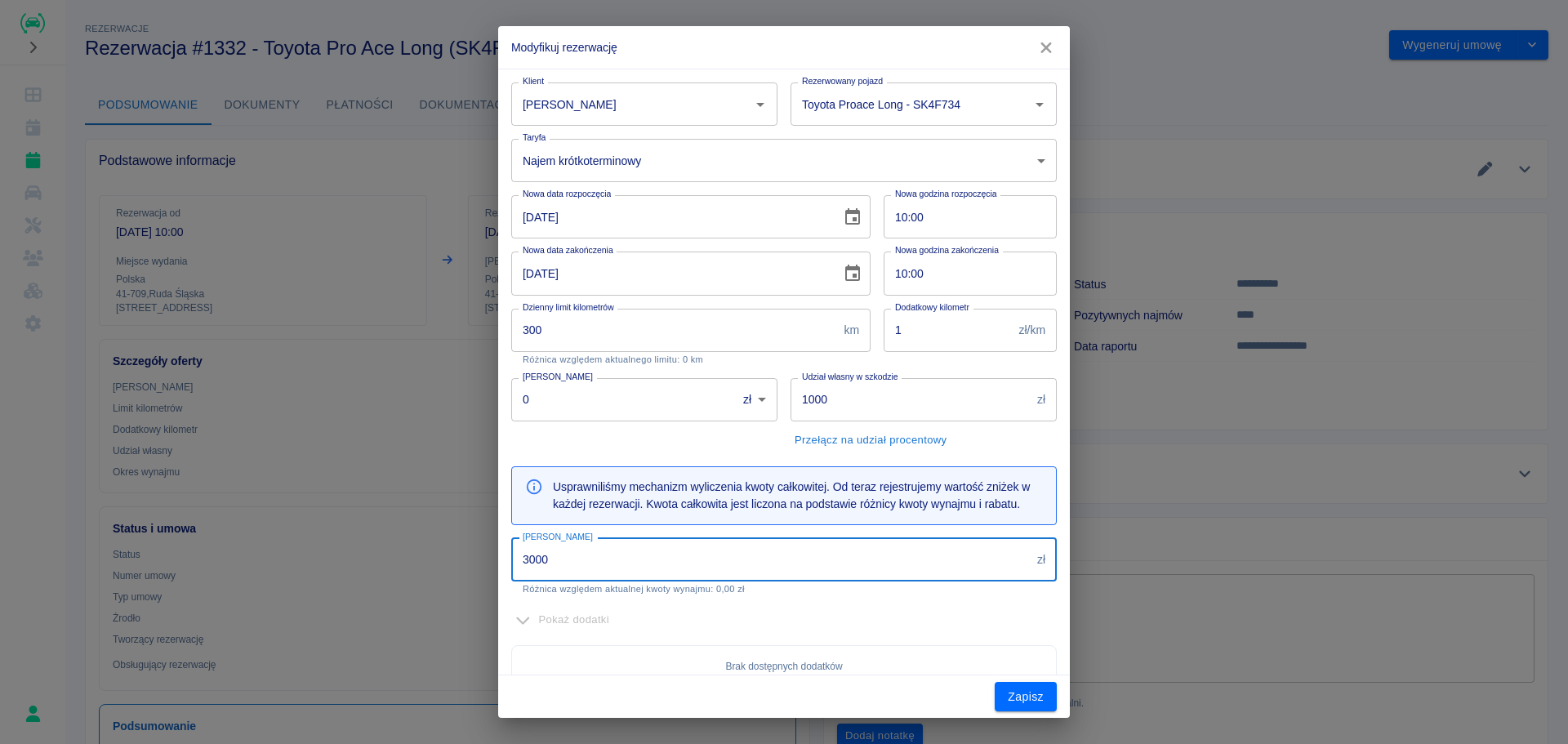 type on "3000" 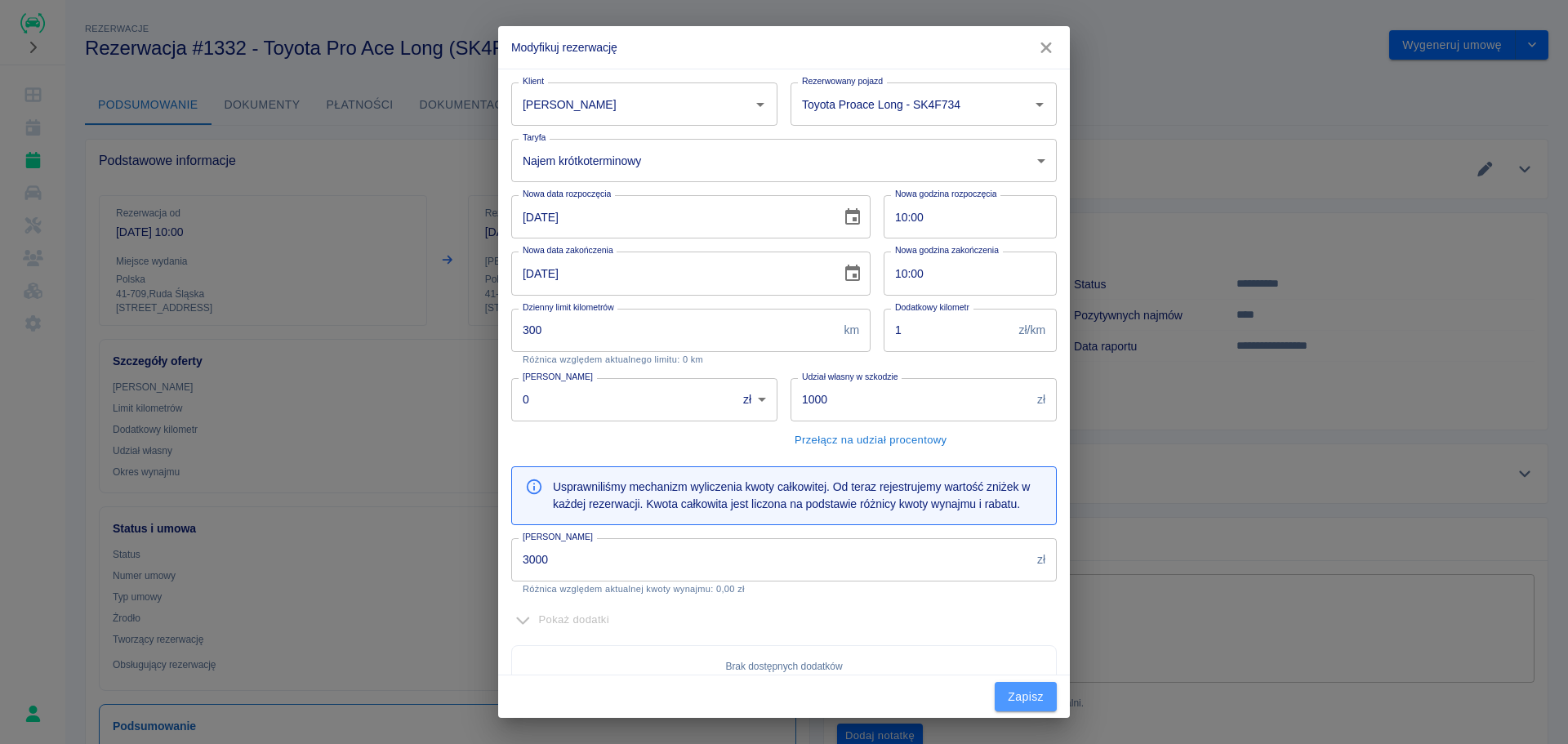 click on "Zapisz" at bounding box center (1026, 697) 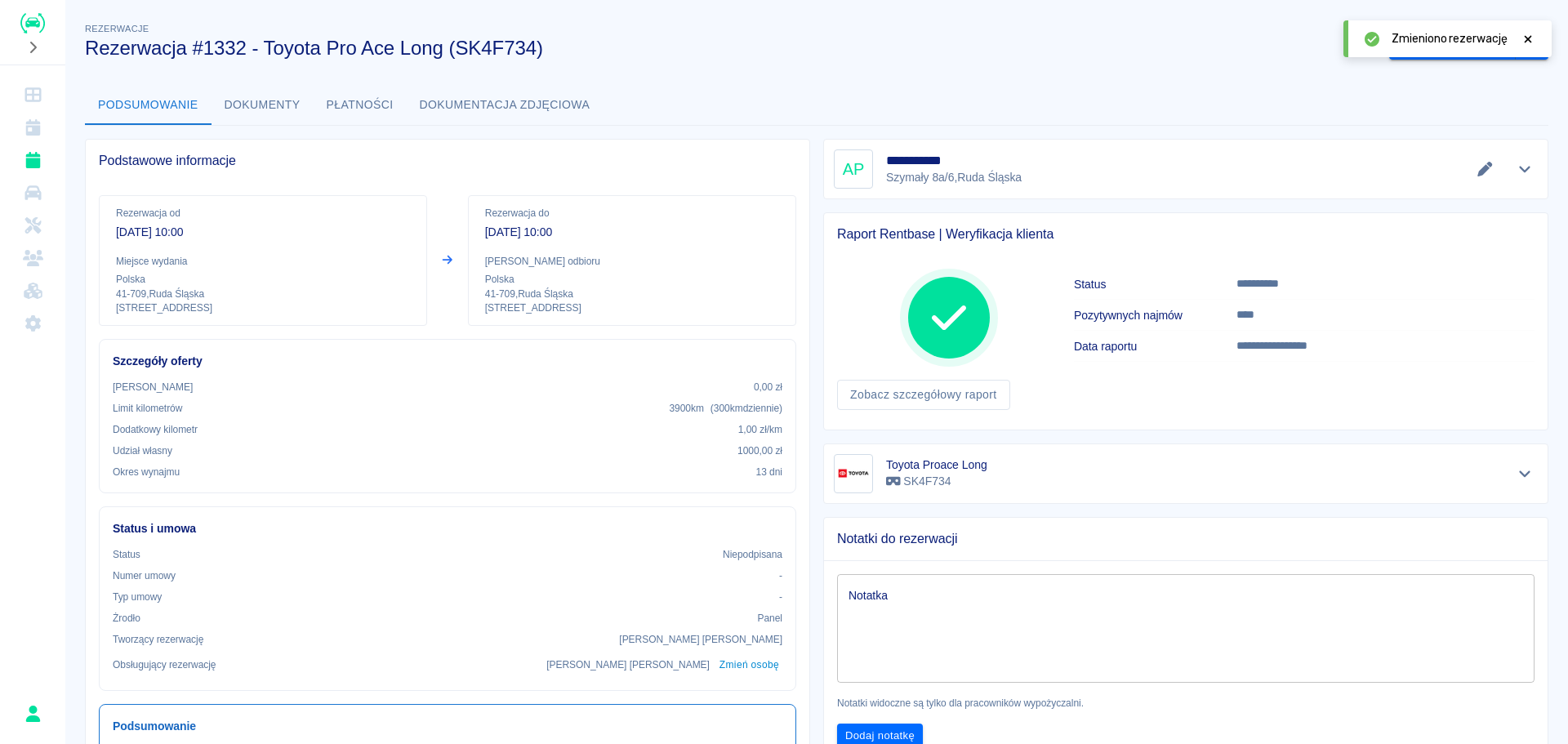 click 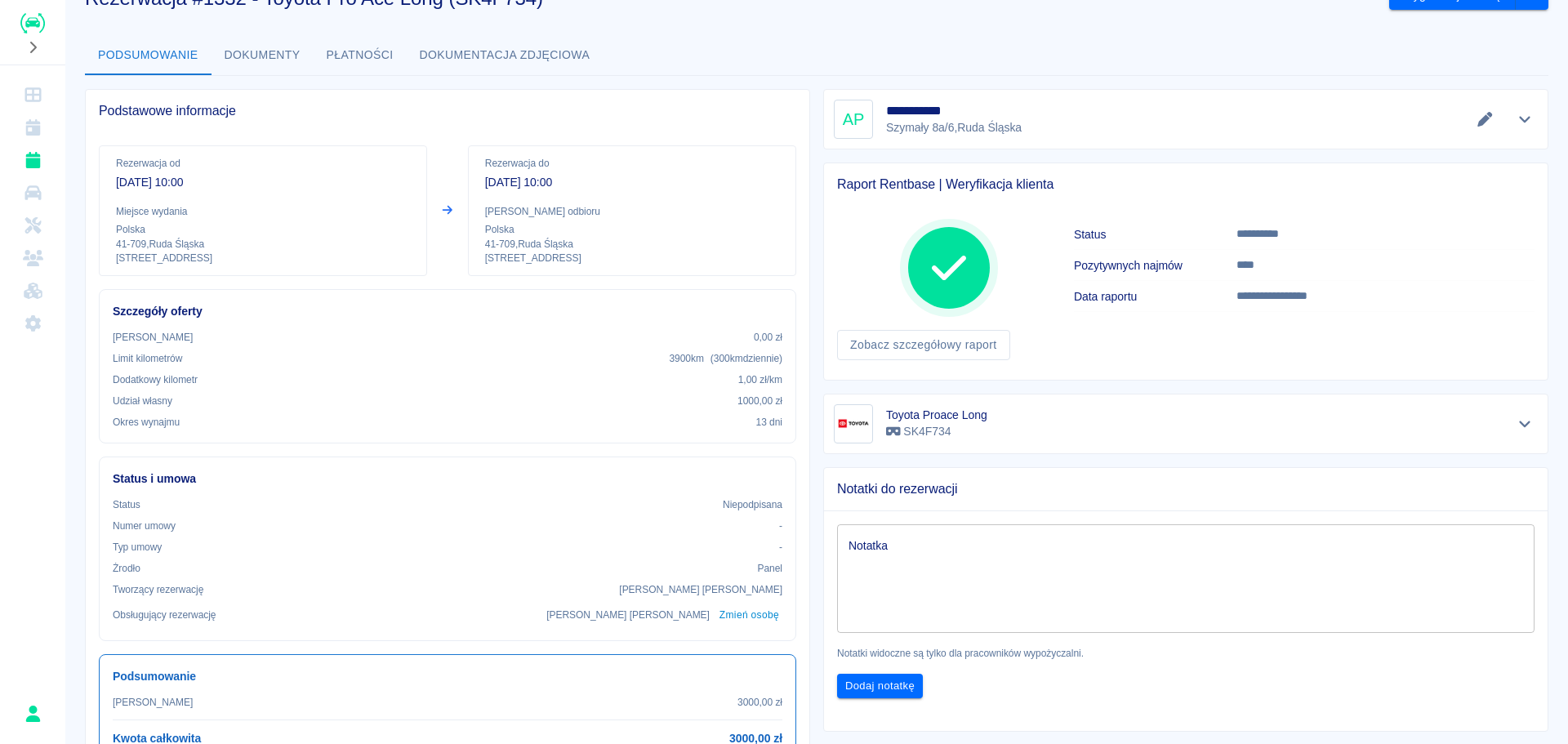 scroll, scrollTop: 0, scrollLeft: 0, axis: both 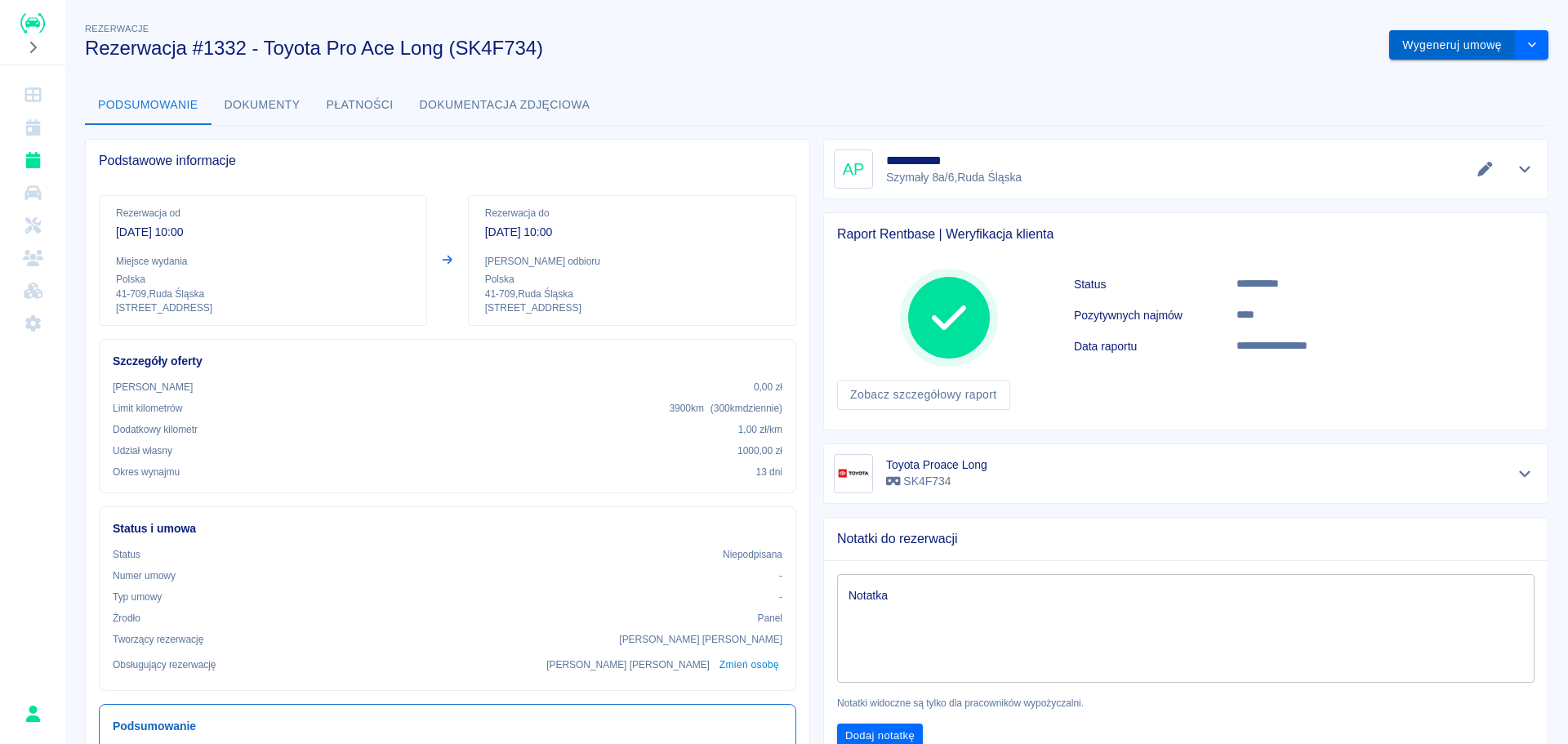 click on "Wygeneruj umowę" at bounding box center [1452, 45] 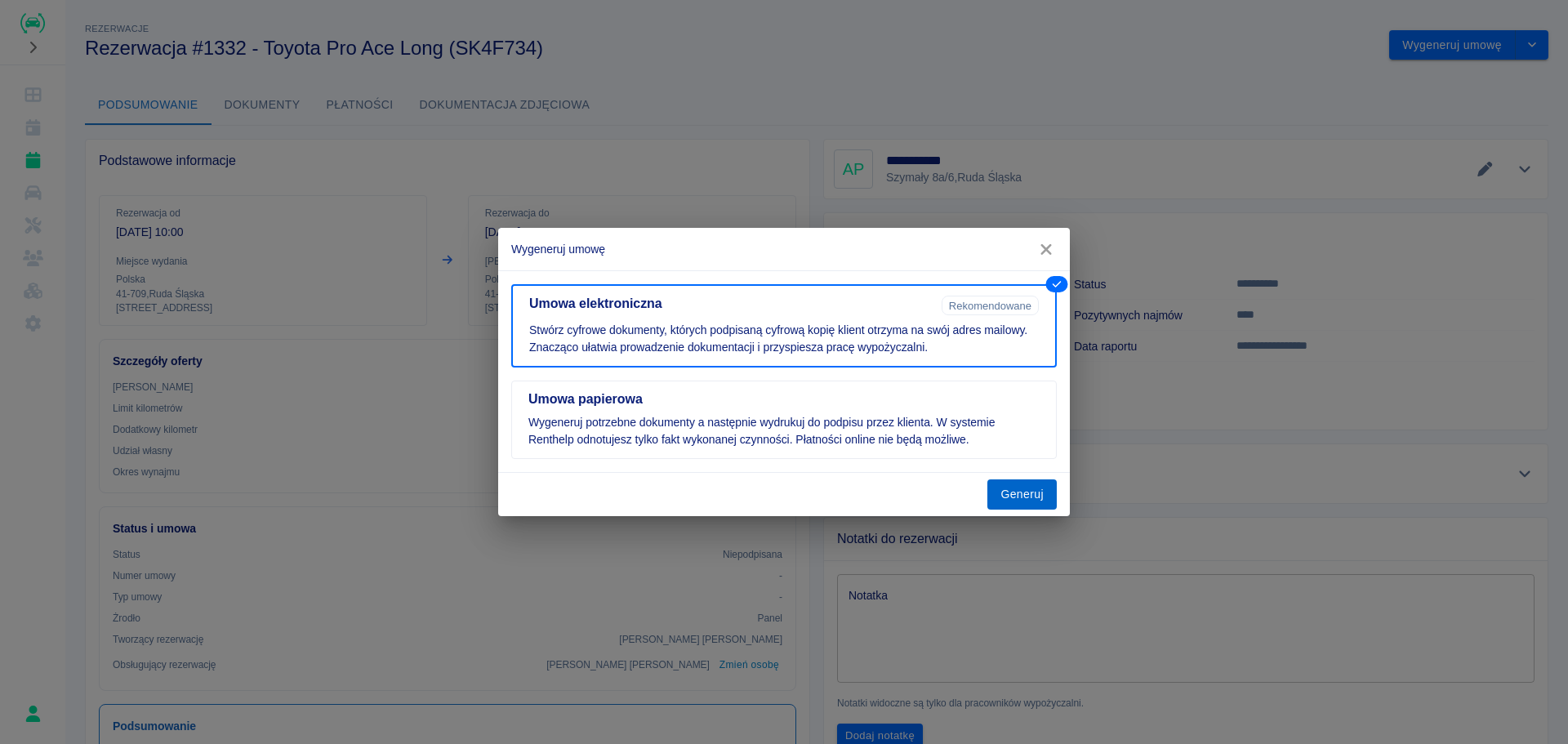 click on "Generuj" at bounding box center (1022, 494) 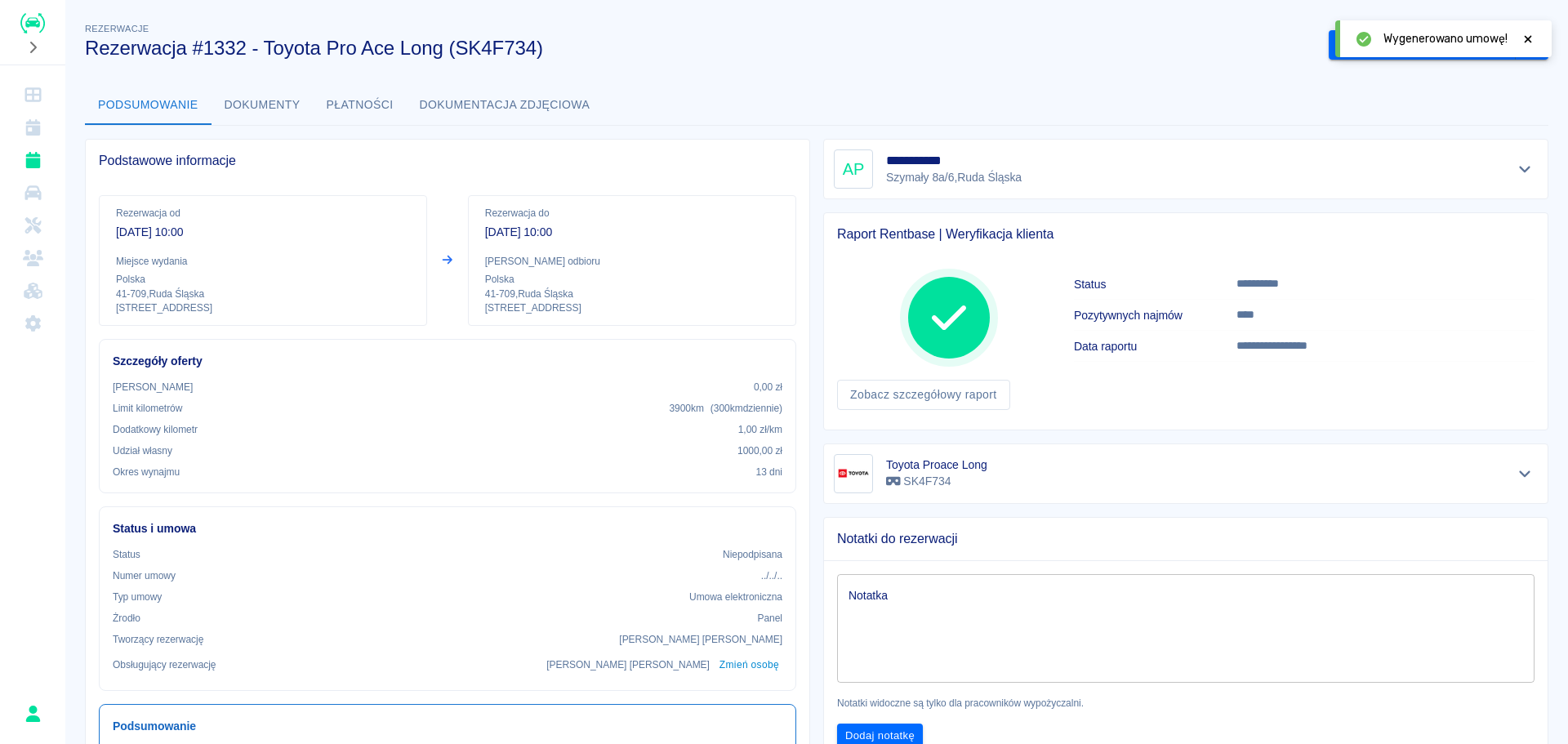 click 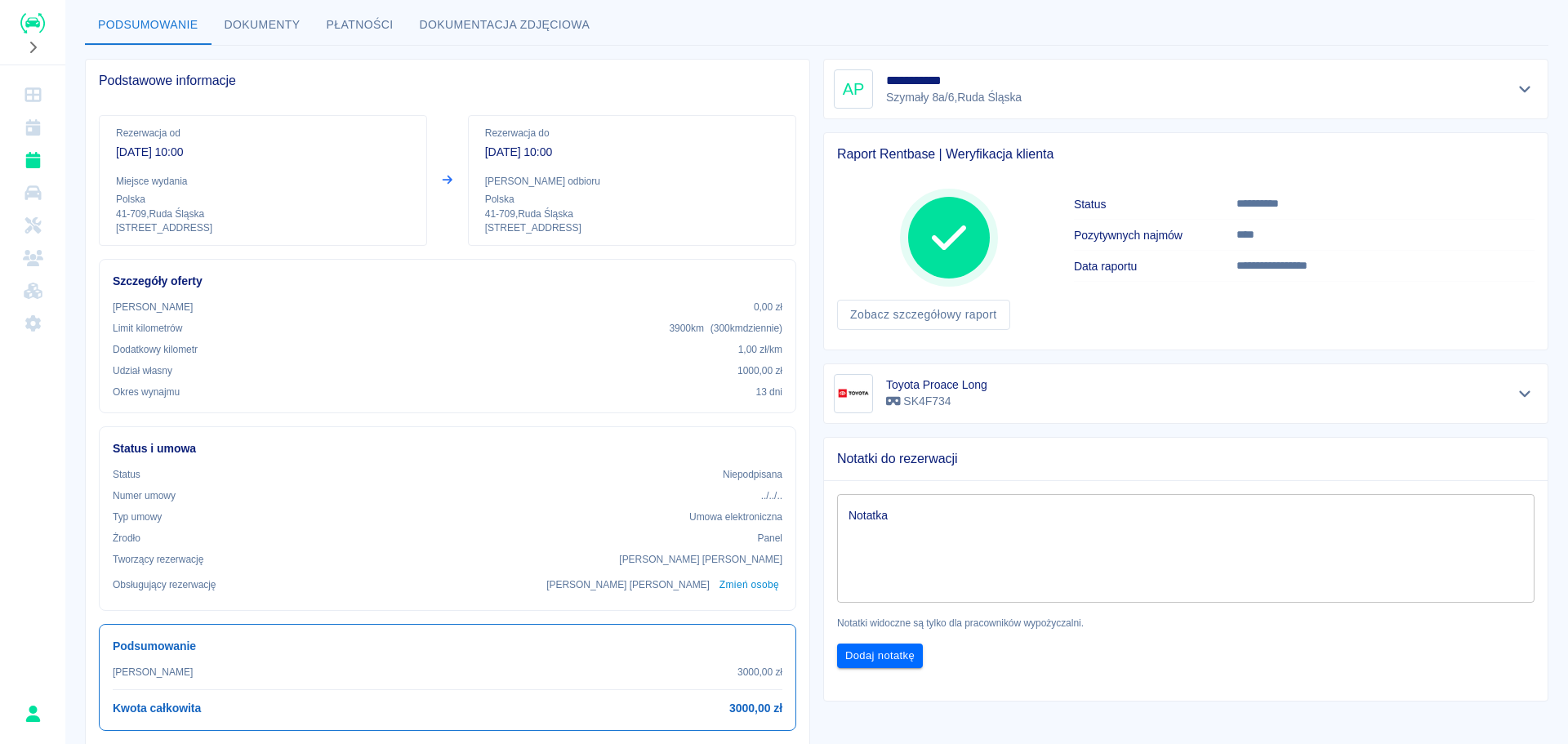 scroll, scrollTop: 0, scrollLeft: 0, axis: both 